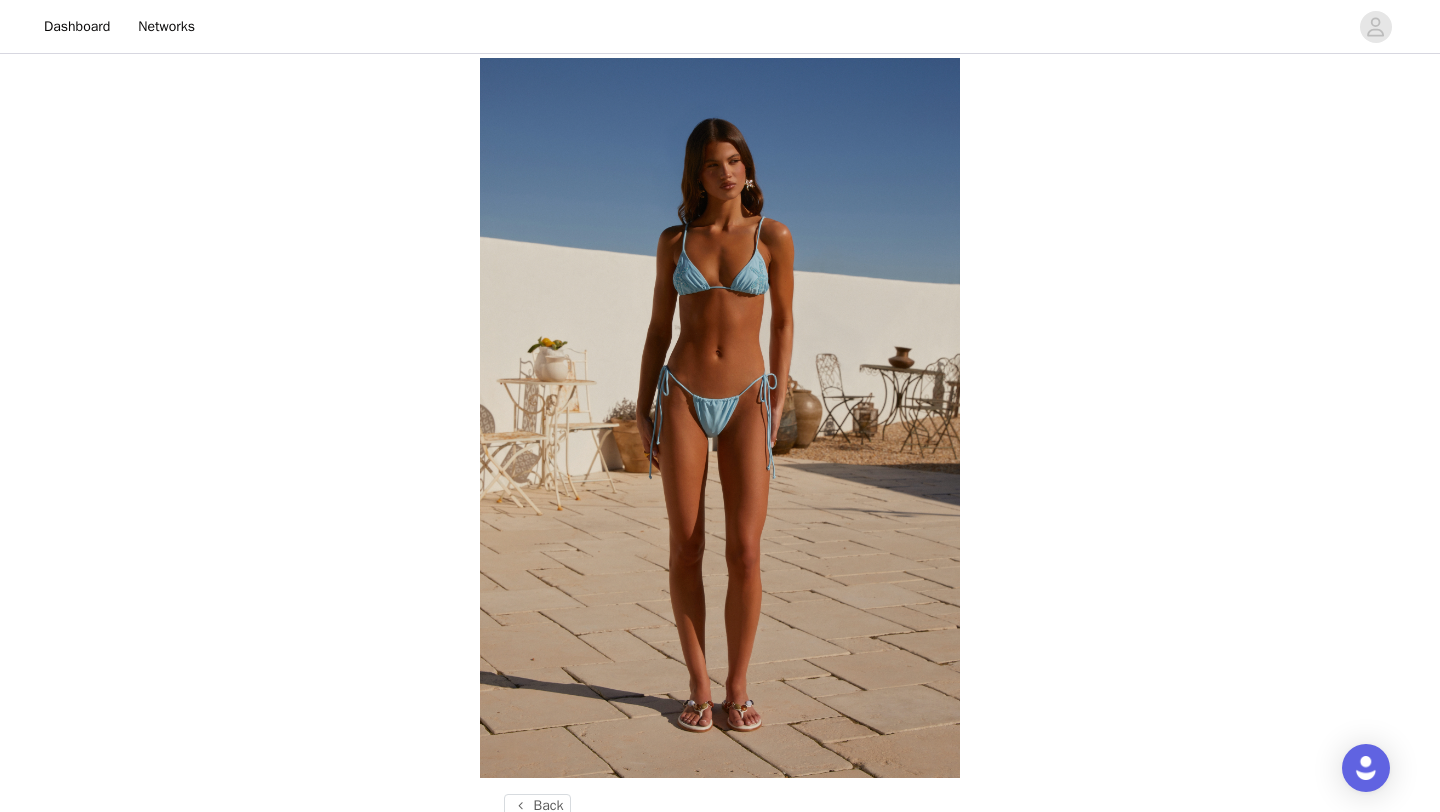 scroll, scrollTop: 0, scrollLeft: 0, axis: both 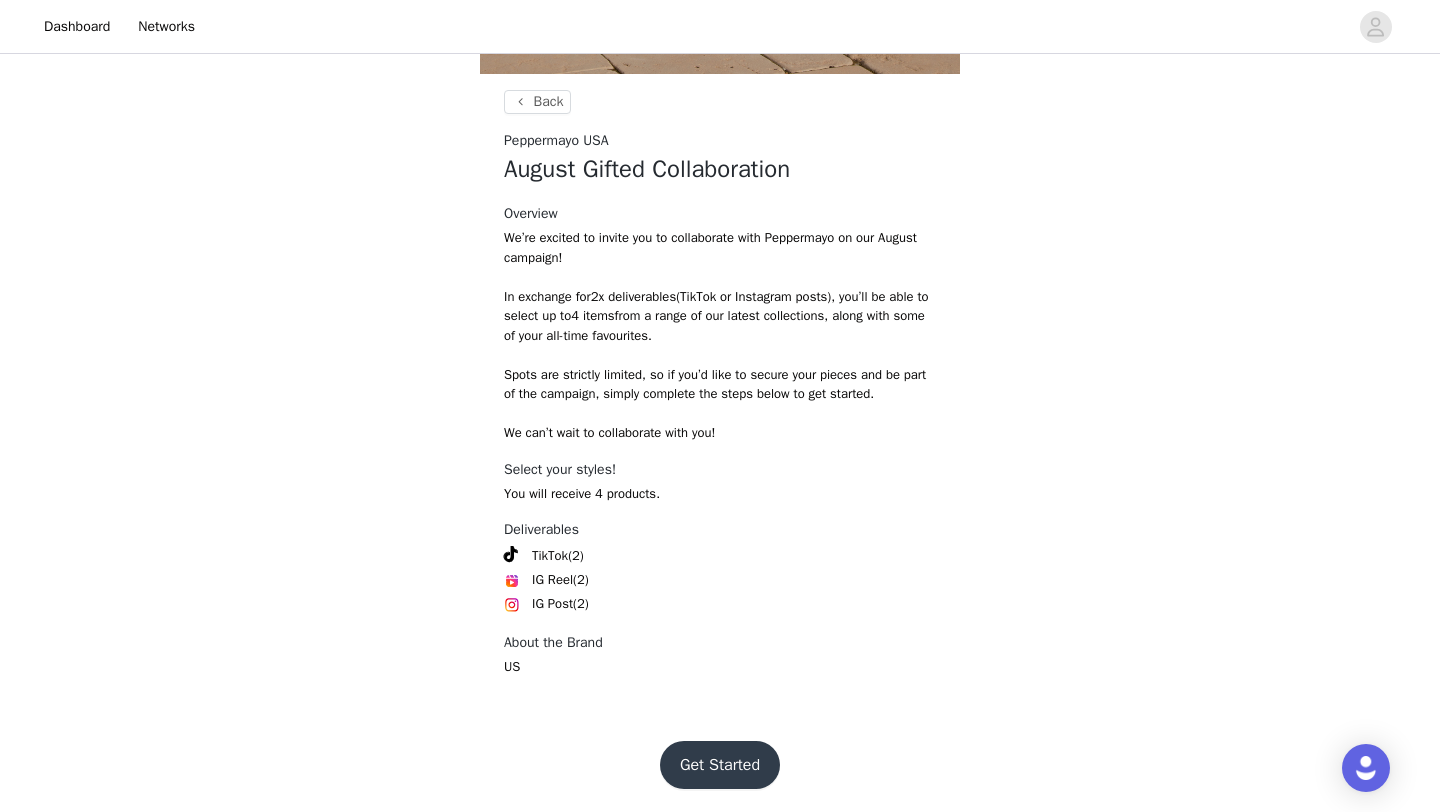 click on "Get Started" at bounding box center [720, 765] 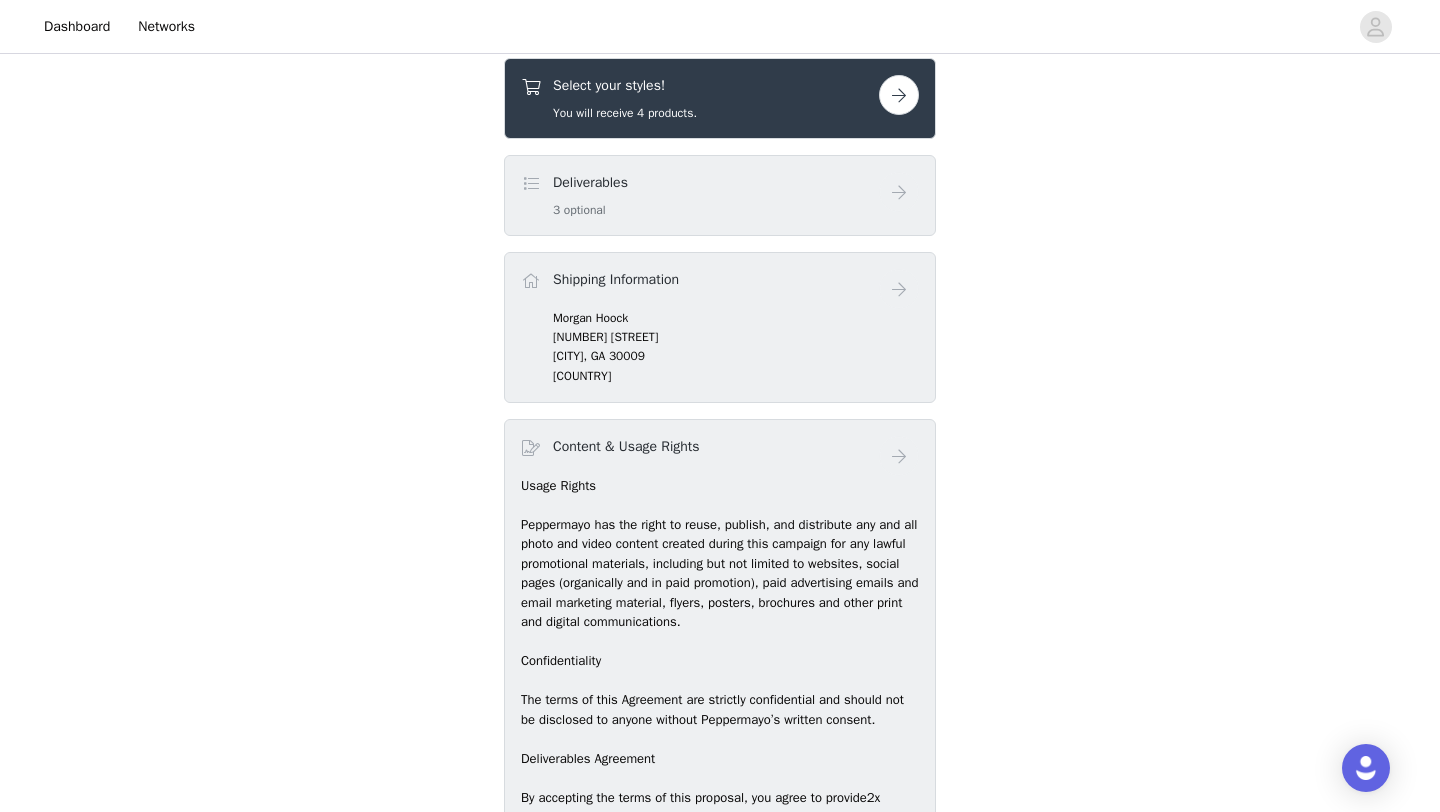 scroll, scrollTop: 822, scrollLeft: 0, axis: vertical 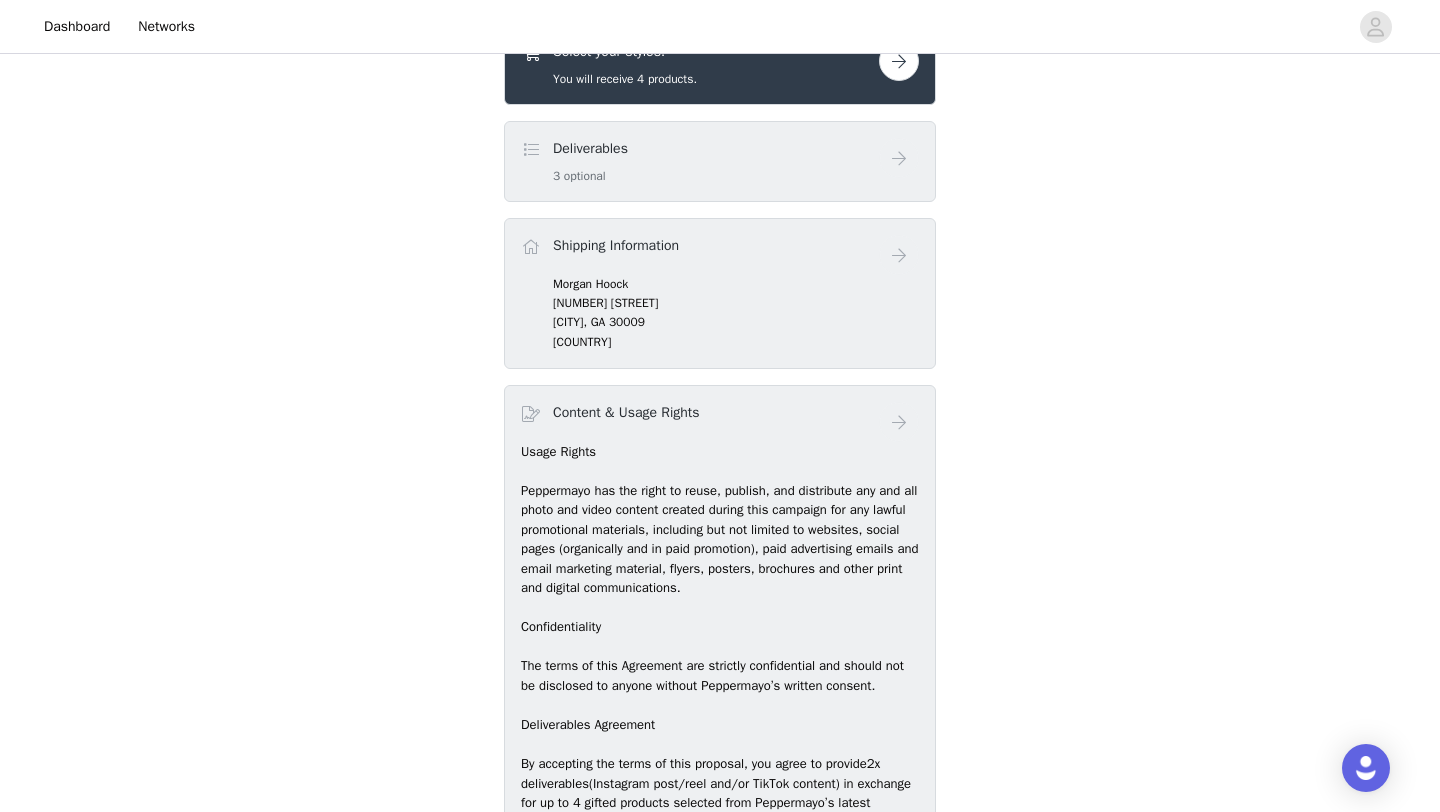click on "Select your styles!   You will receive 4 products." at bounding box center (700, 64) 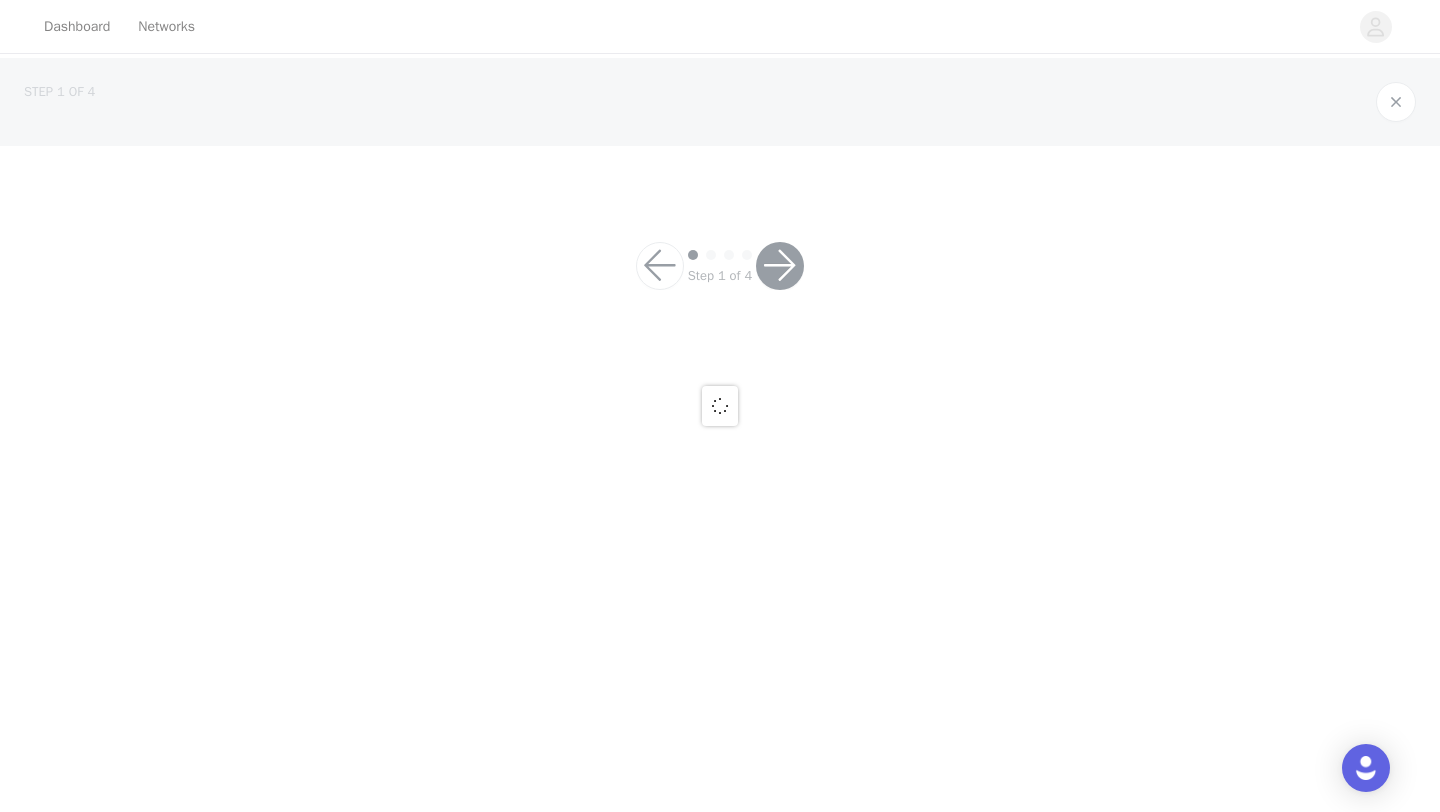 scroll, scrollTop: 0, scrollLeft: 0, axis: both 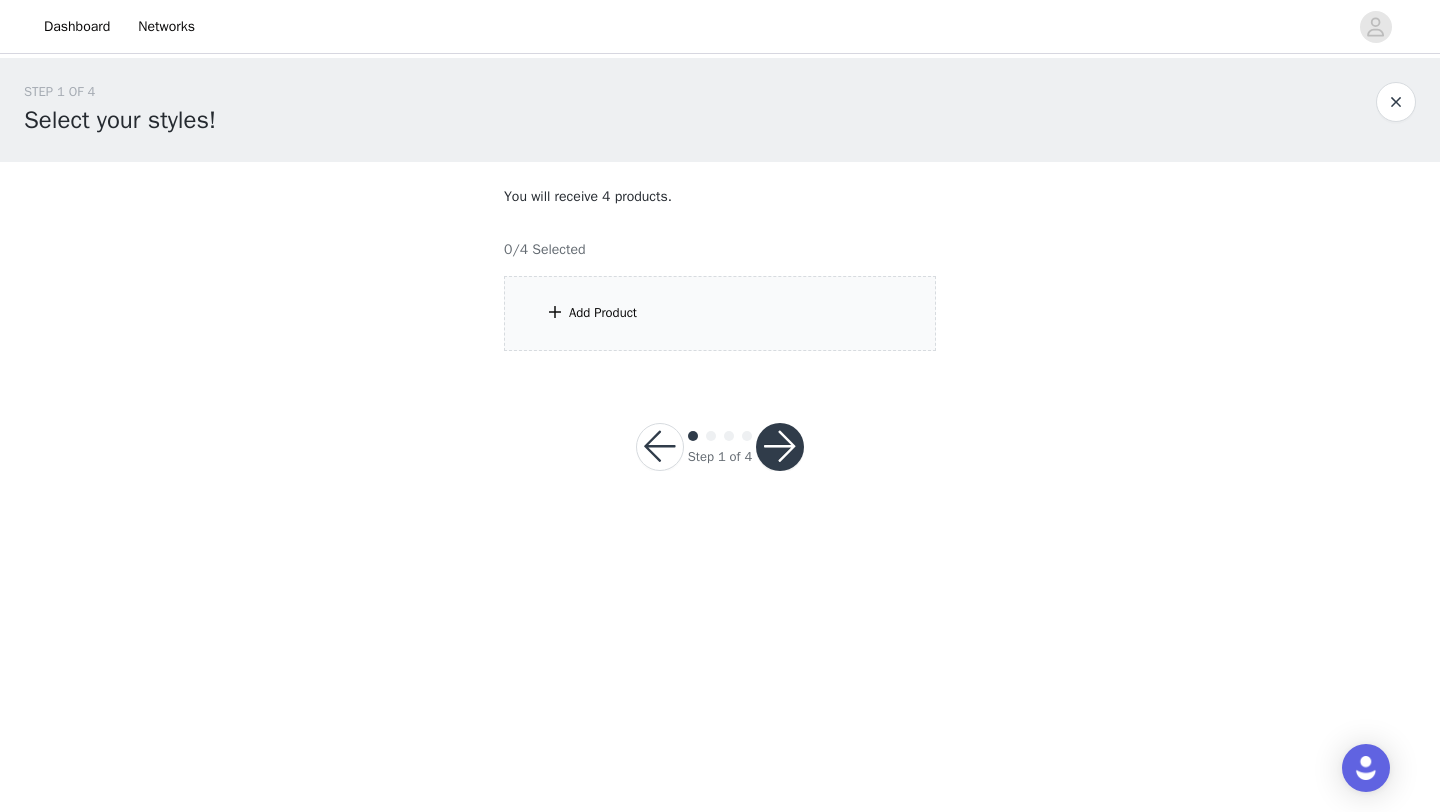 click on "You will receive 4 products.       0/4 Selected           Add Product" at bounding box center [720, 268] 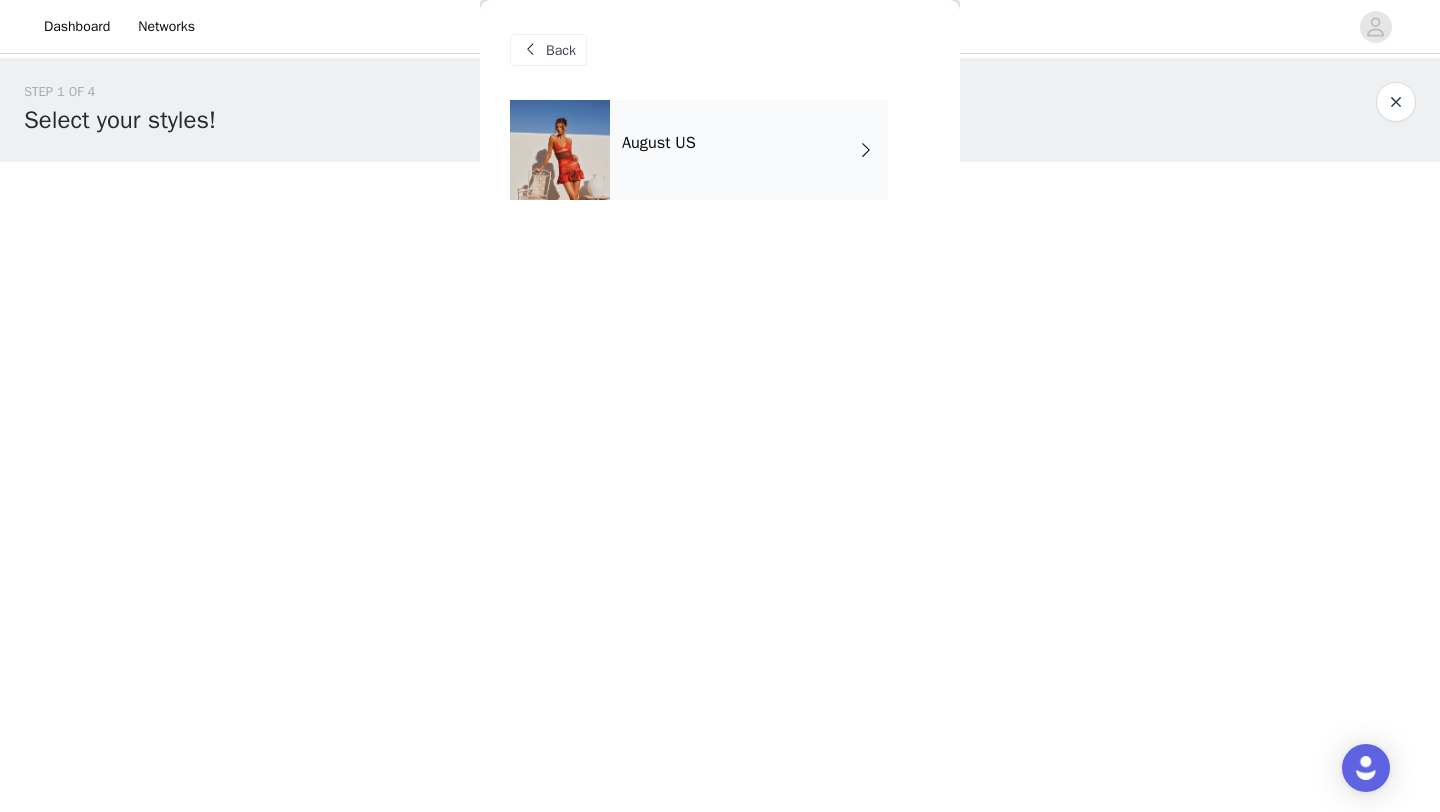 click on "August US" at bounding box center [749, 150] 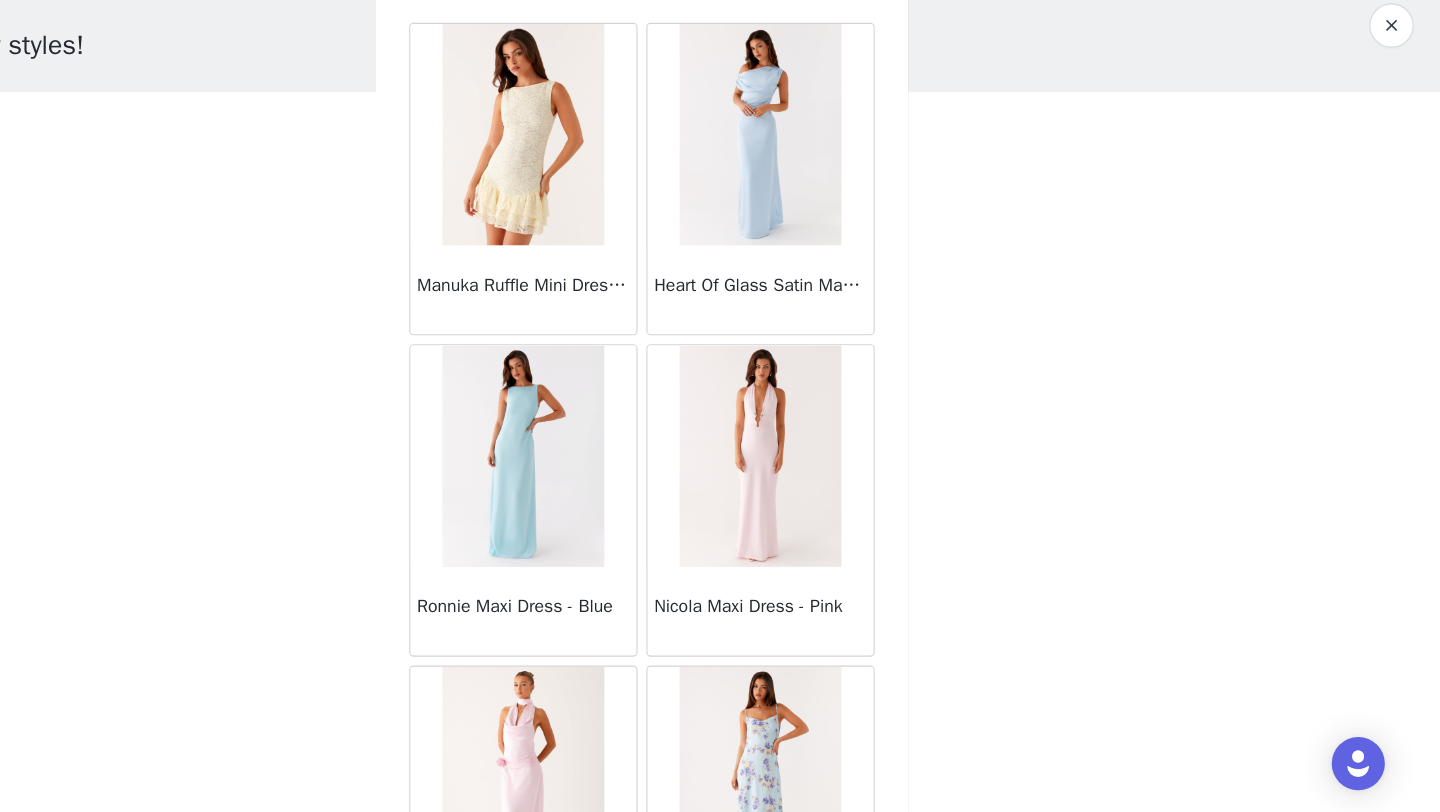 scroll, scrollTop: 0, scrollLeft: 0, axis: both 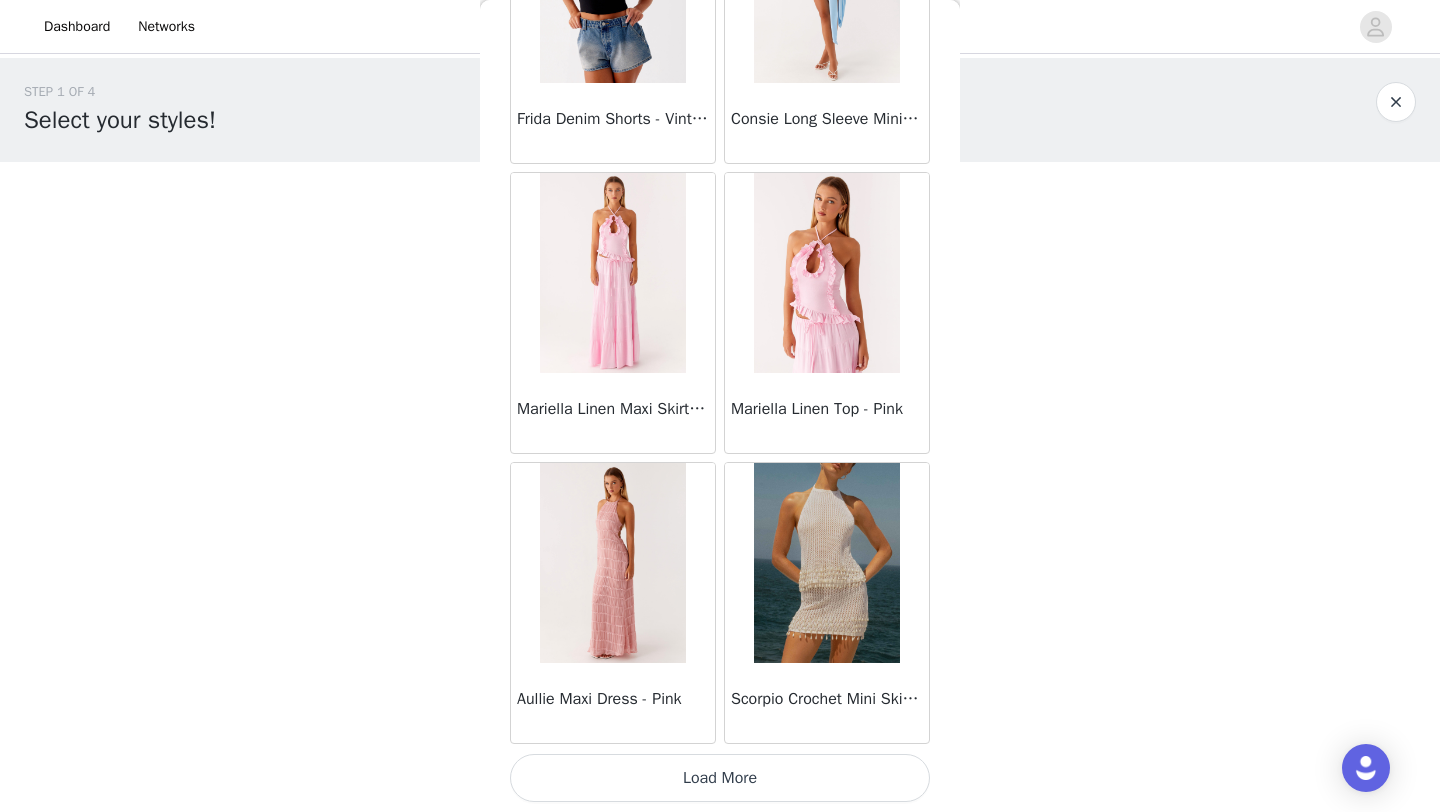 click on "Load More" at bounding box center [720, 778] 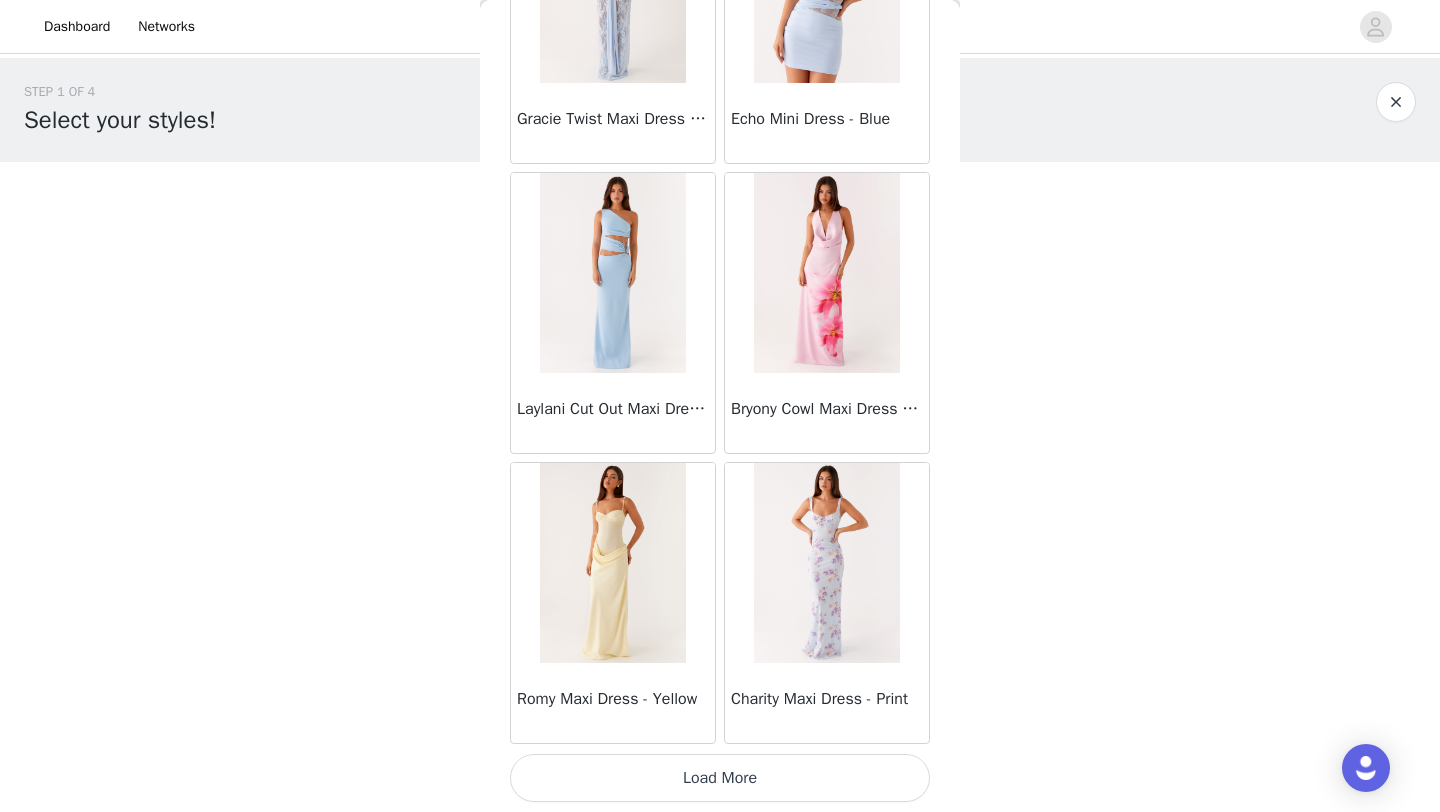 scroll, scrollTop: 5147, scrollLeft: 0, axis: vertical 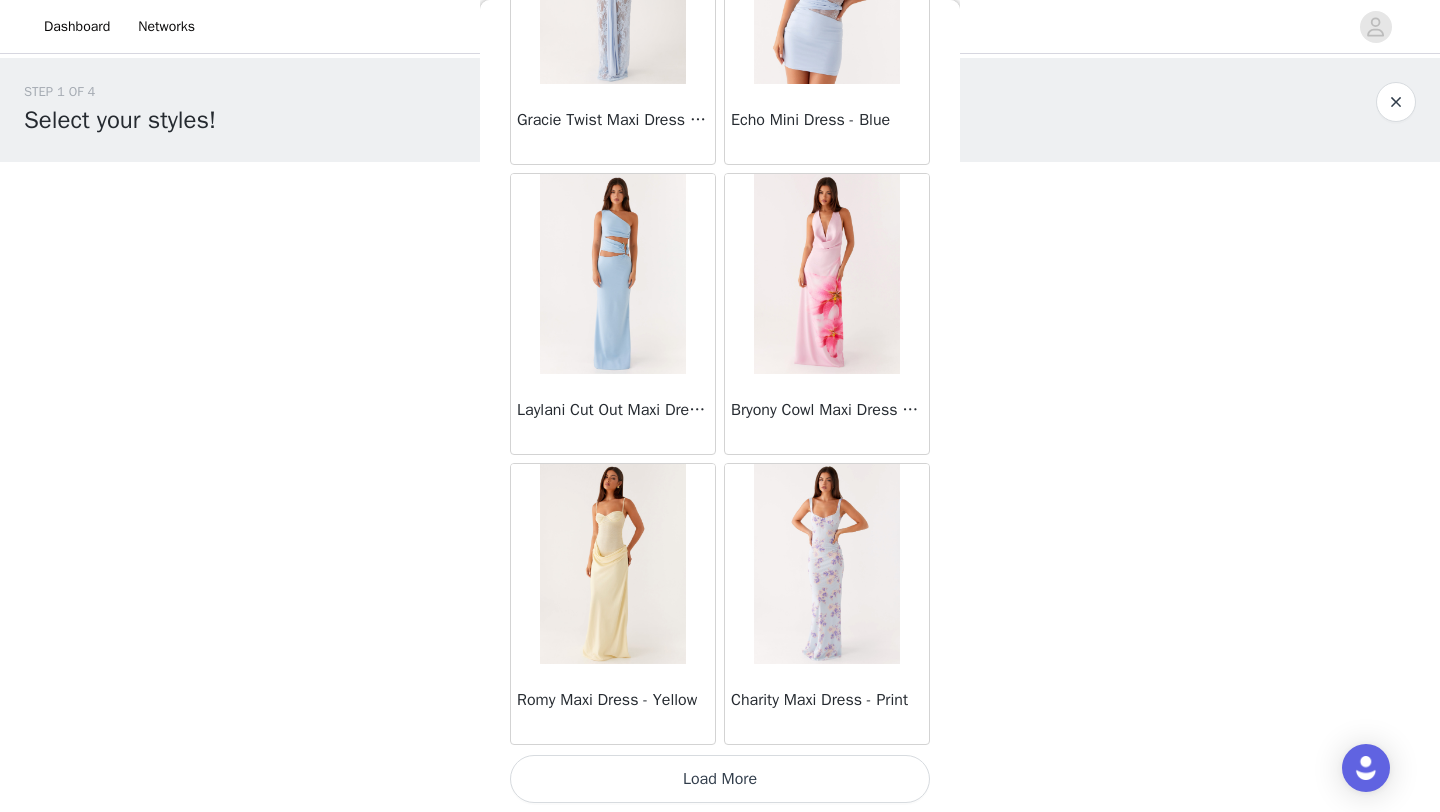 click on "Load More" at bounding box center (720, 779) 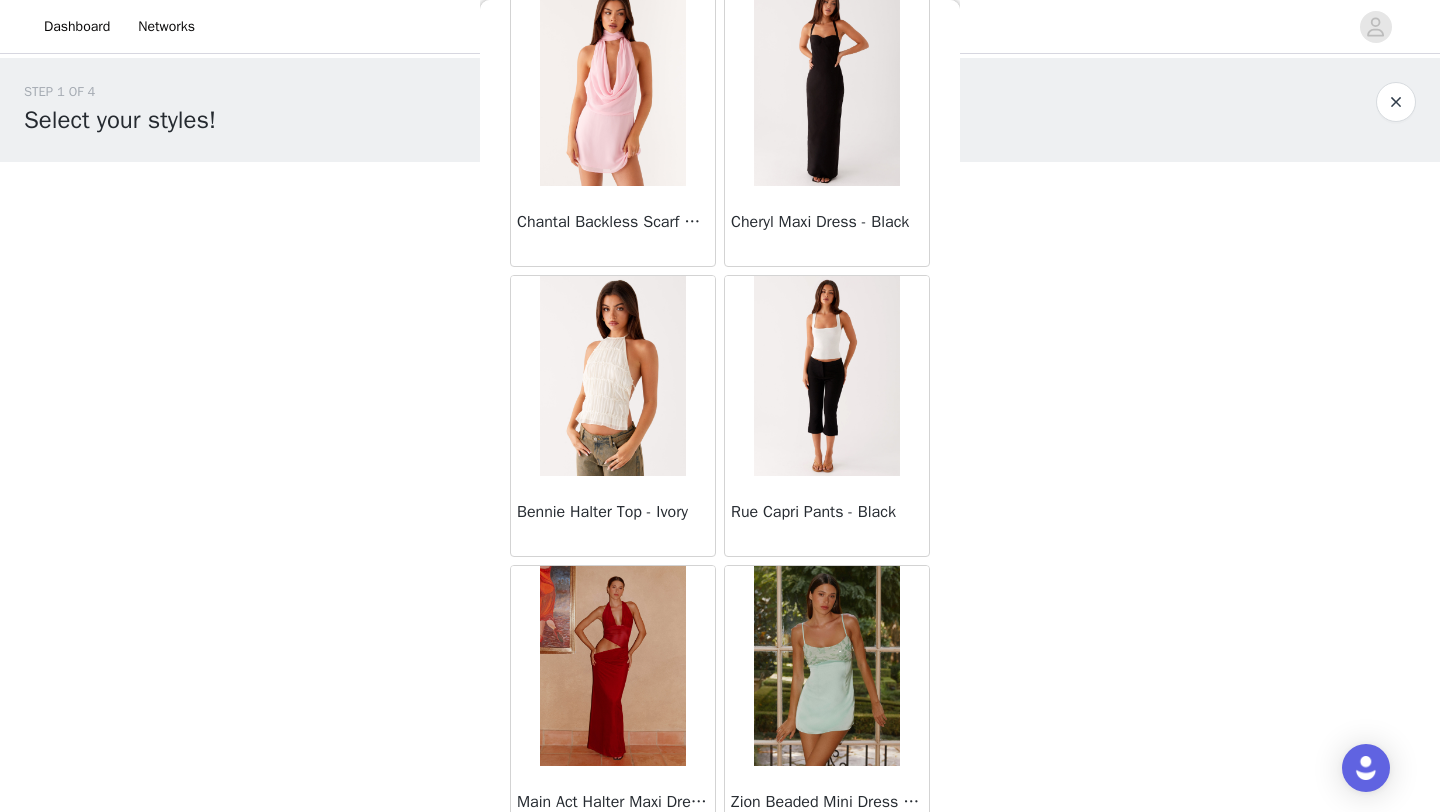 scroll, scrollTop: 8048, scrollLeft: 0, axis: vertical 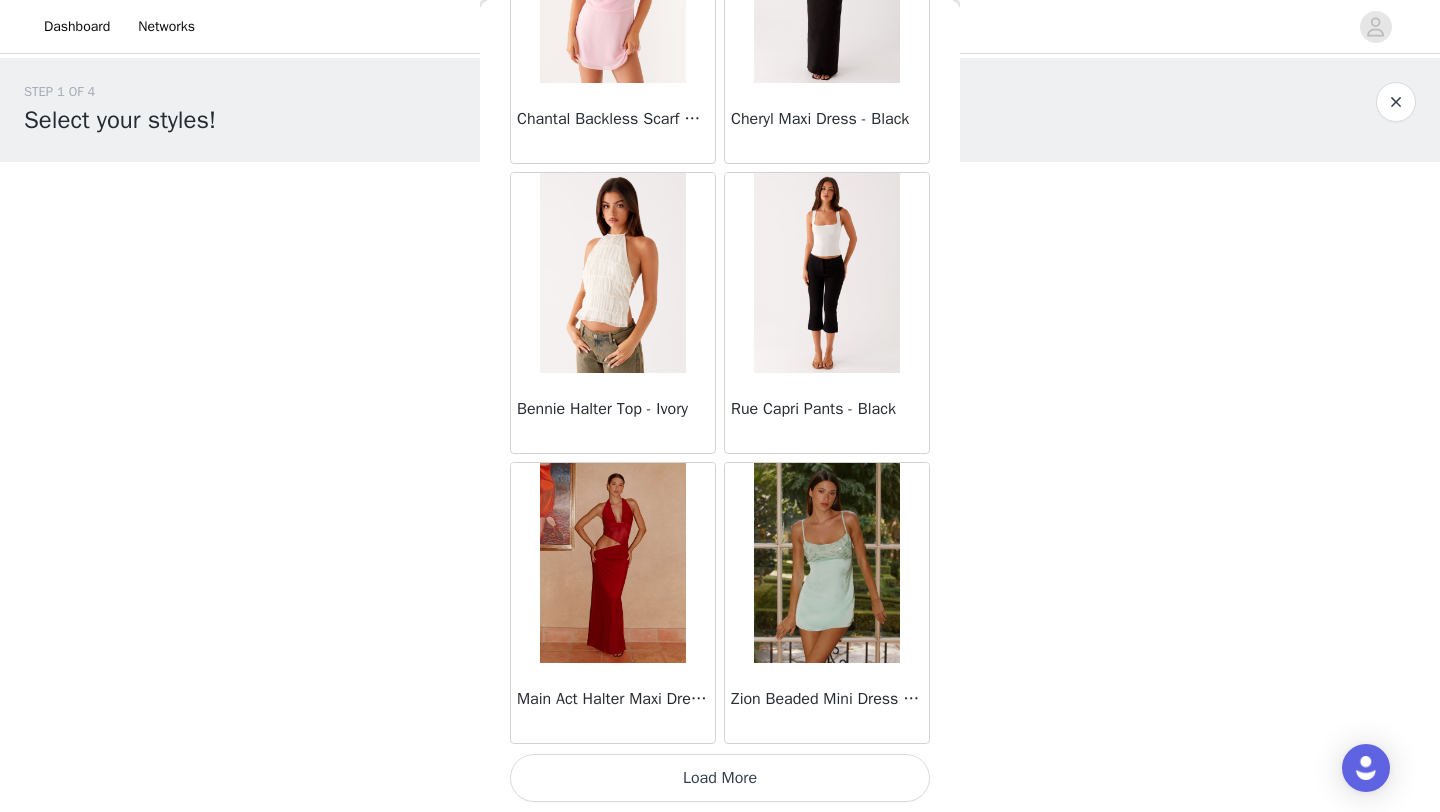 click on "Load More" at bounding box center (720, 778) 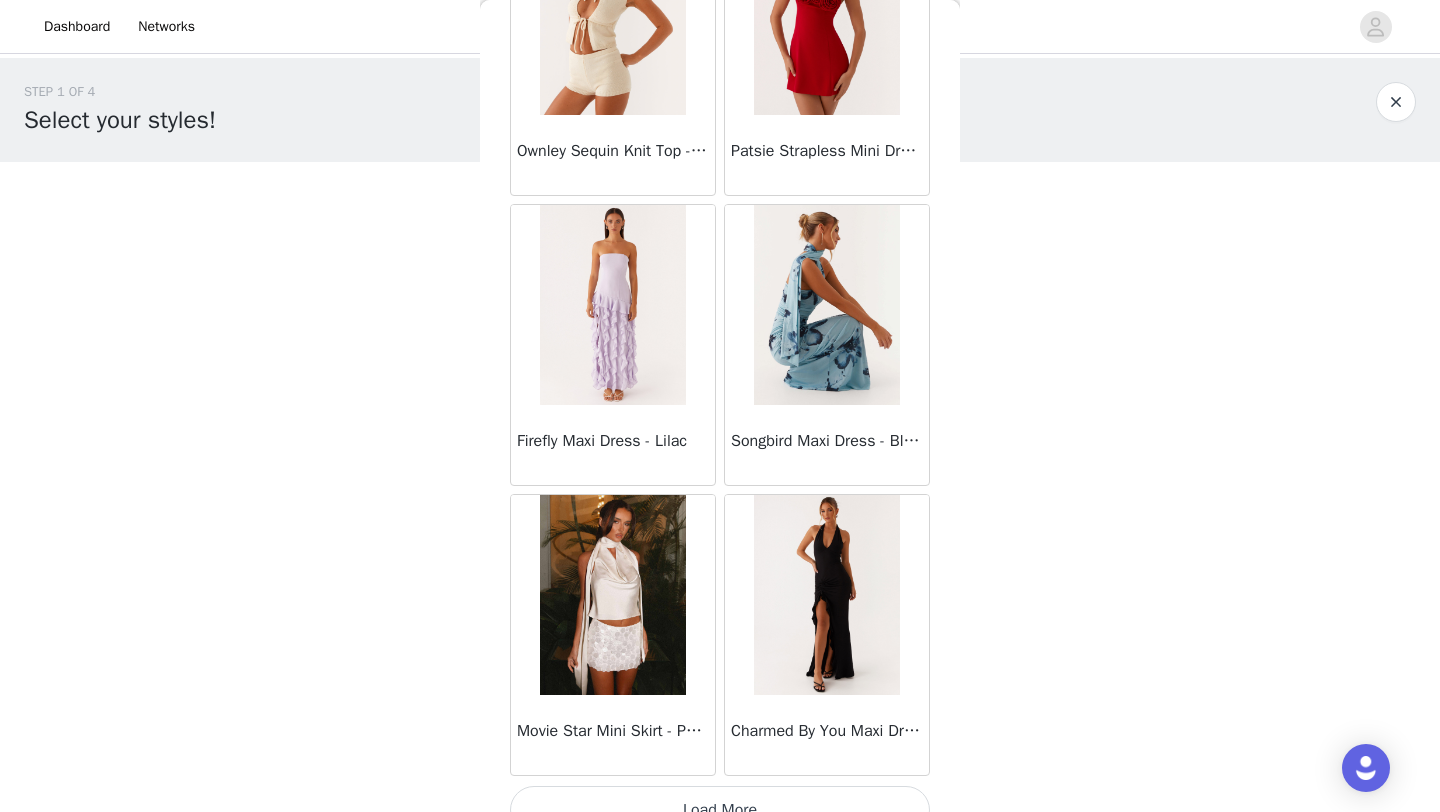 scroll, scrollTop: 10948, scrollLeft: 0, axis: vertical 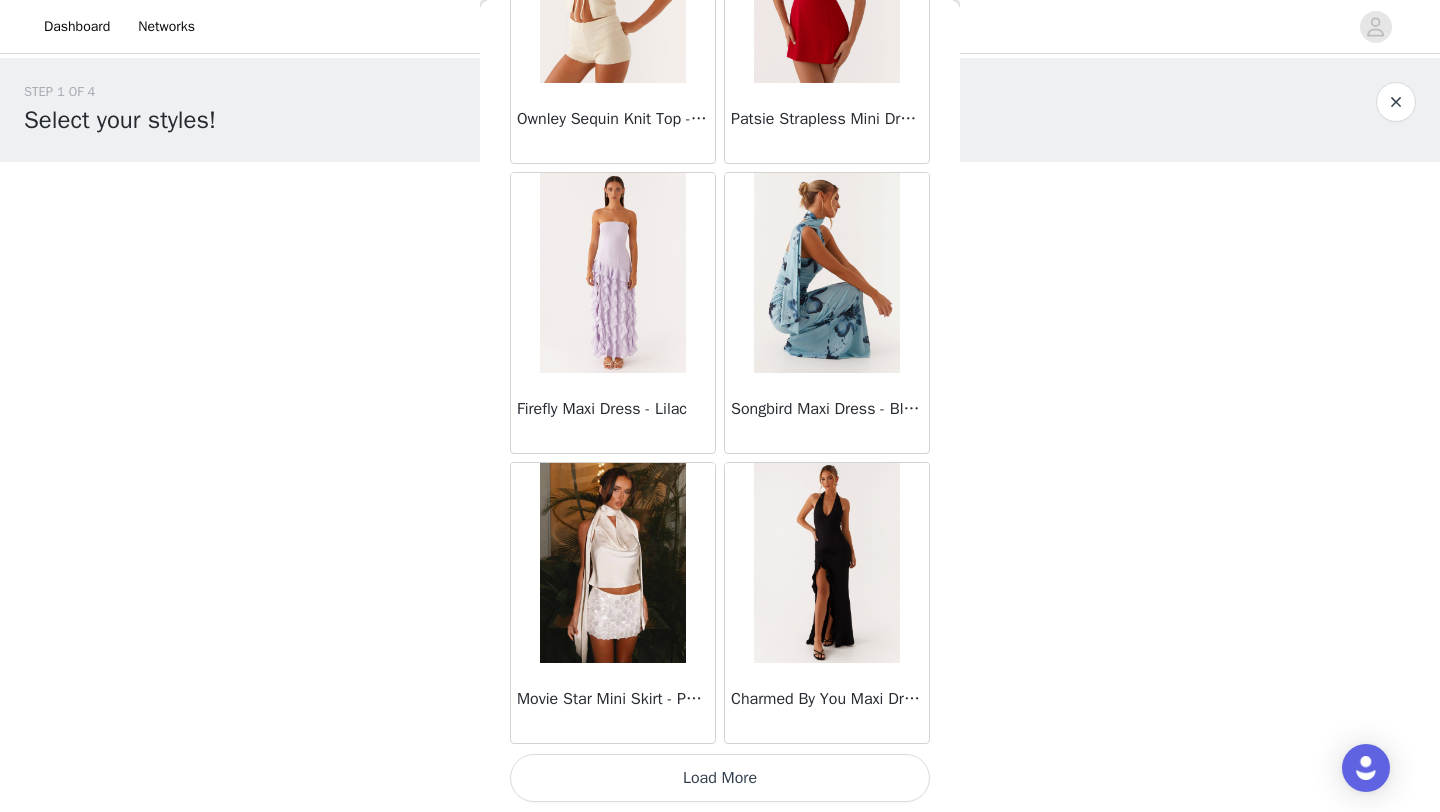 click on "Load More" at bounding box center (720, 778) 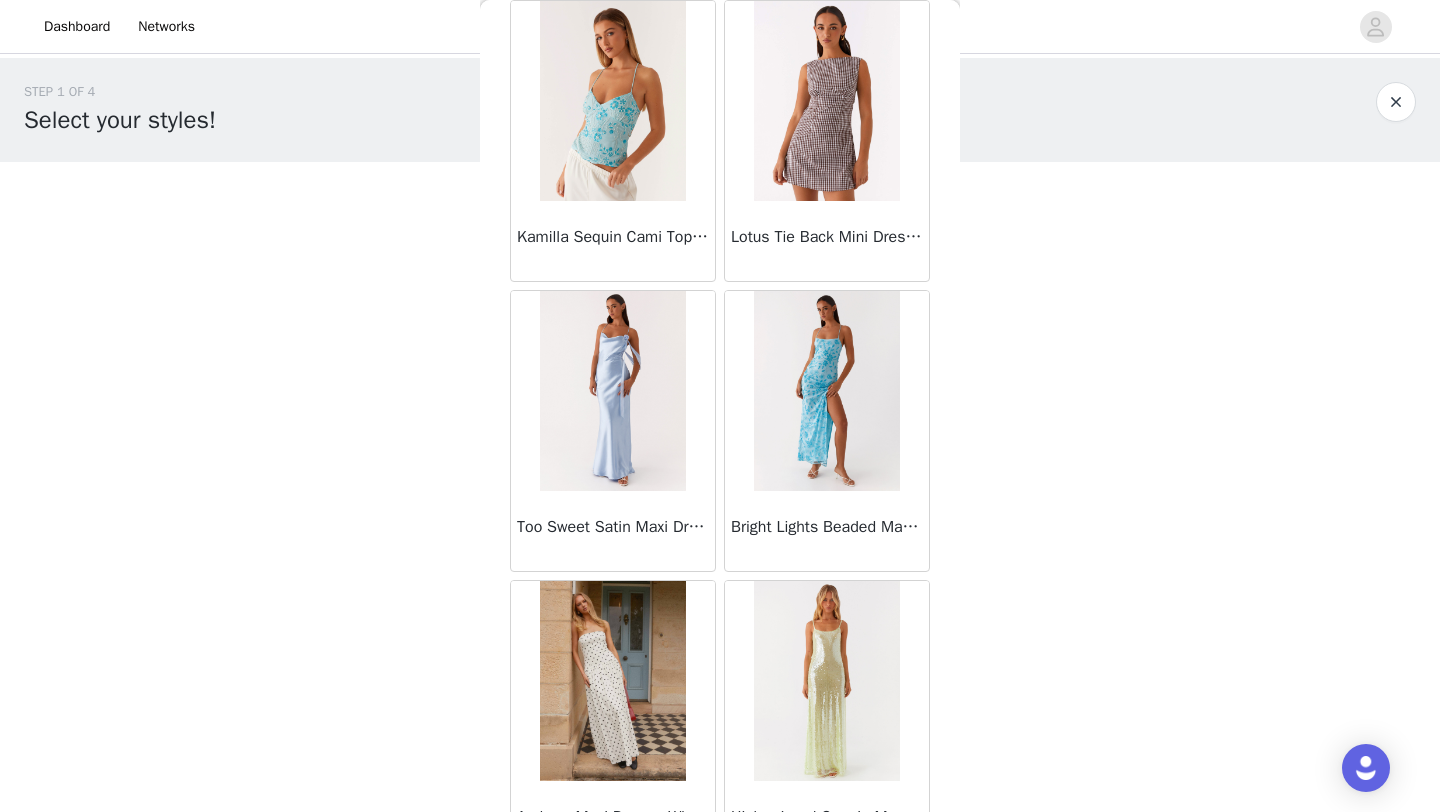 scroll, scrollTop: 13848, scrollLeft: 0, axis: vertical 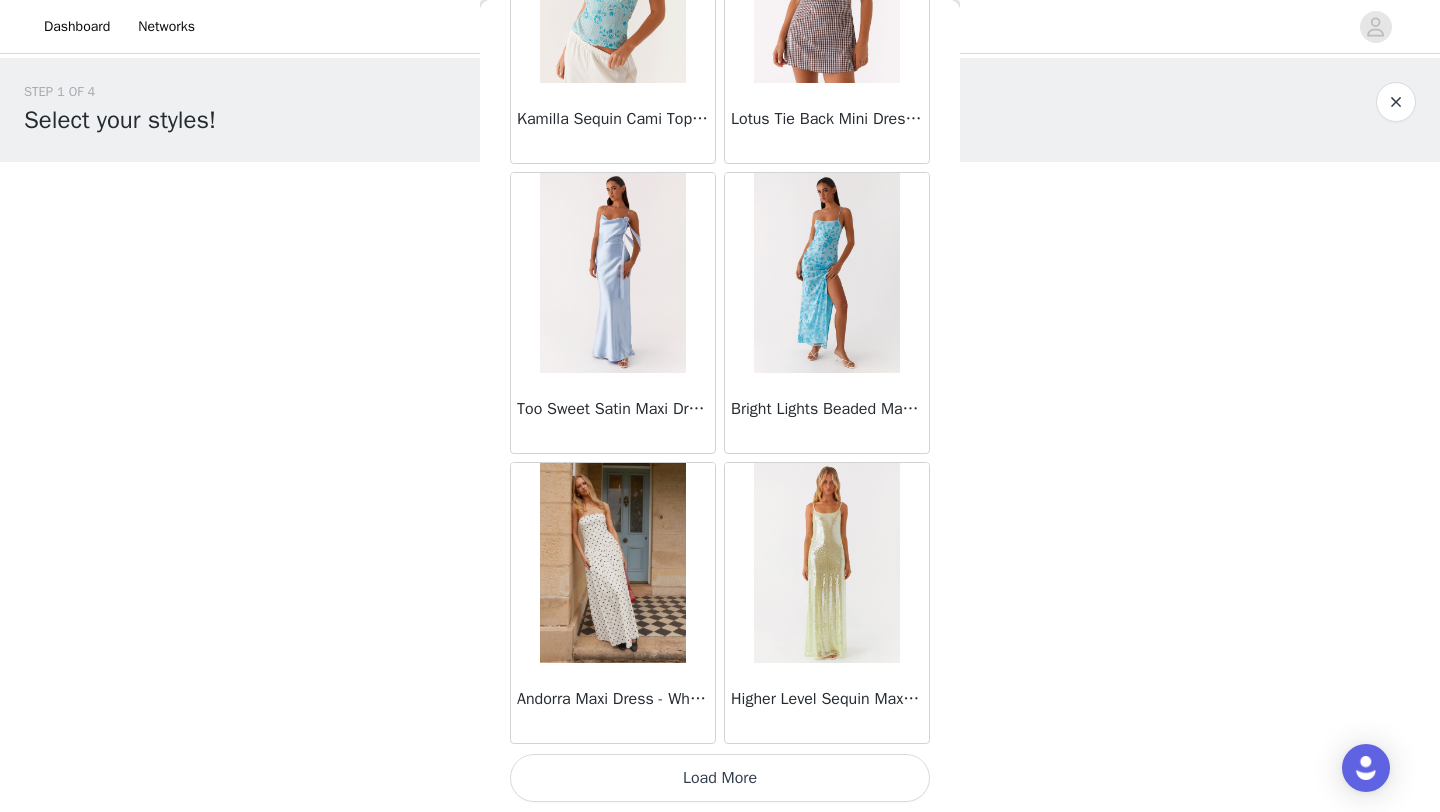 click on "Load More" at bounding box center (720, 778) 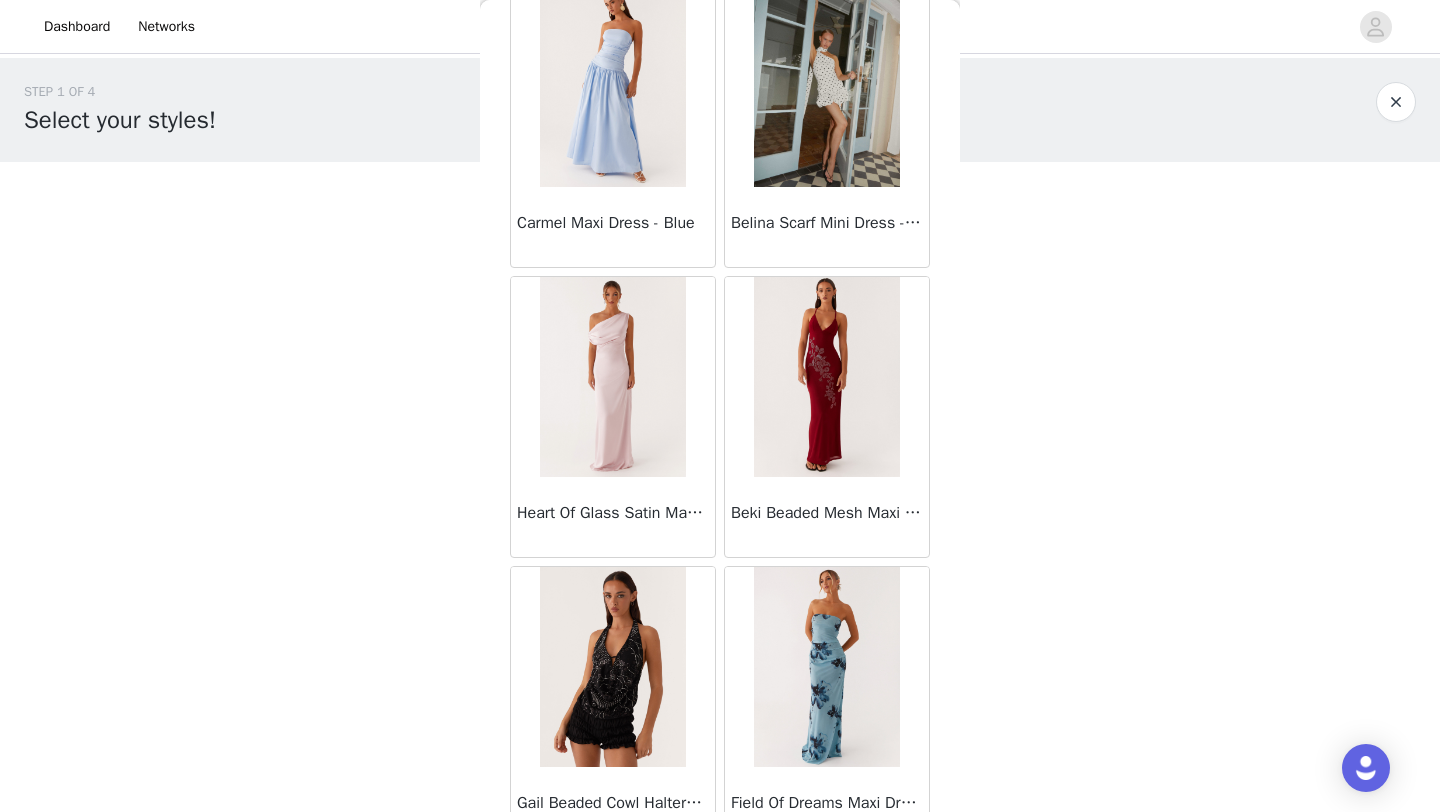 scroll, scrollTop: 16748, scrollLeft: 0, axis: vertical 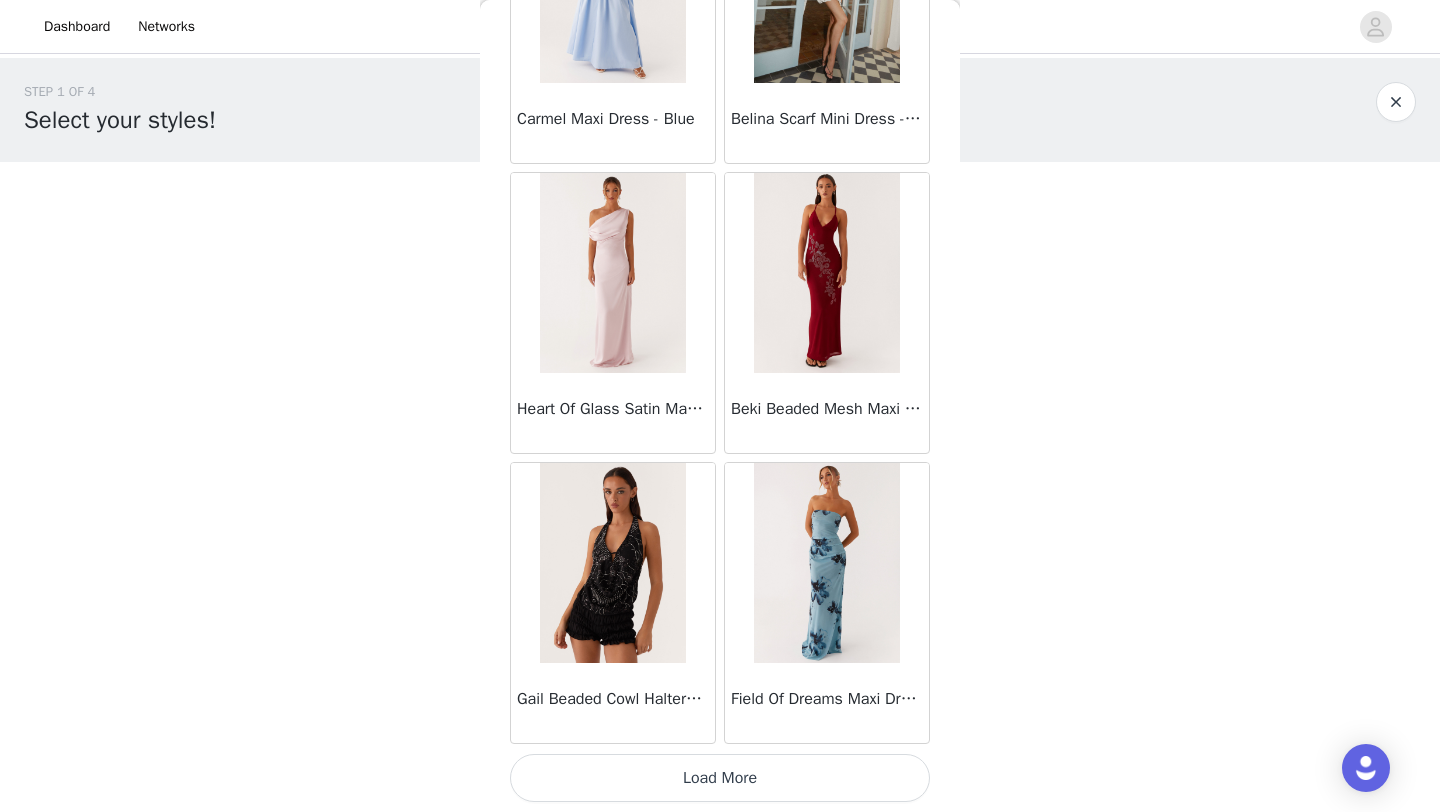 click on "Load More" at bounding box center (720, 778) 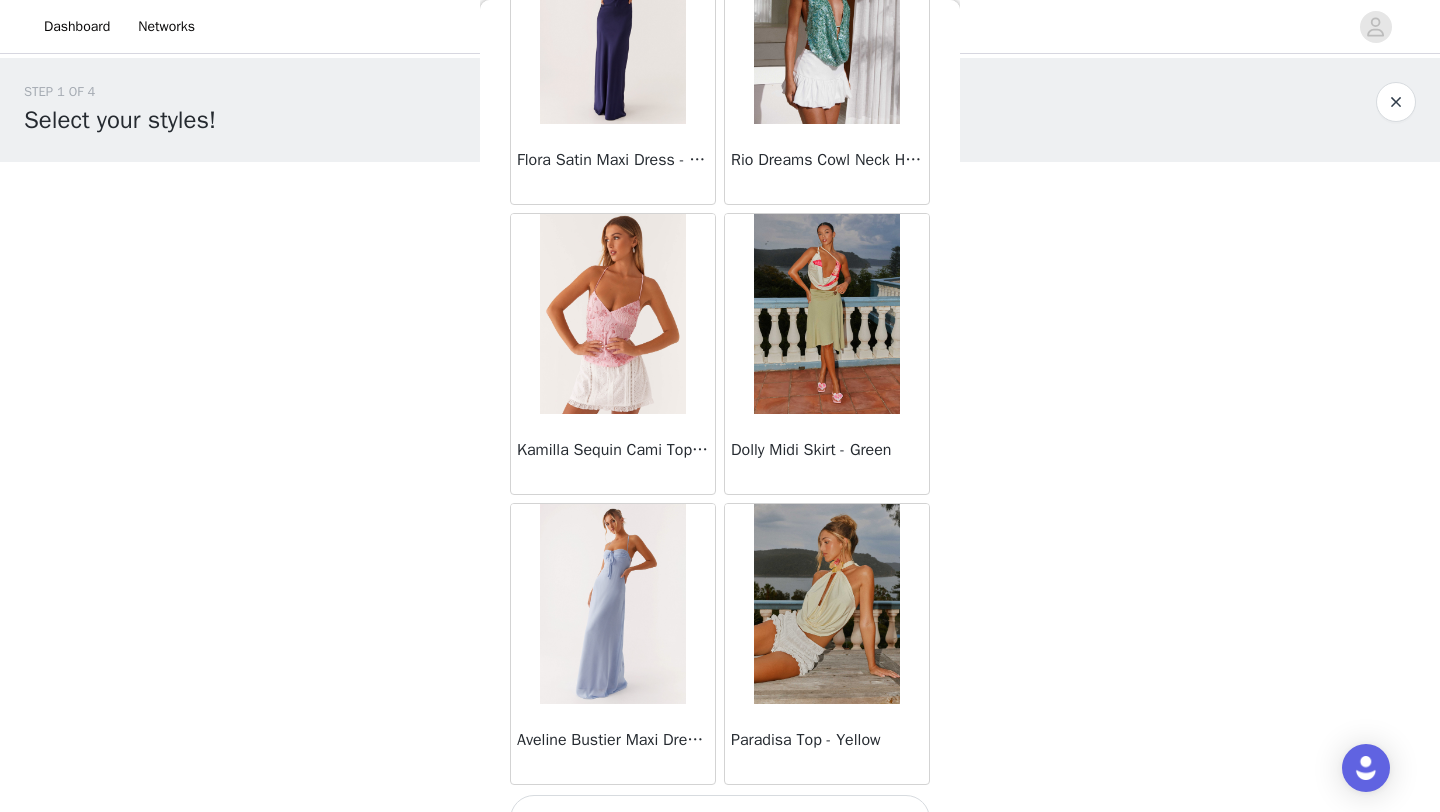 scroll, scrollTop: 19648, scrollLeft: 0, axis: vertical 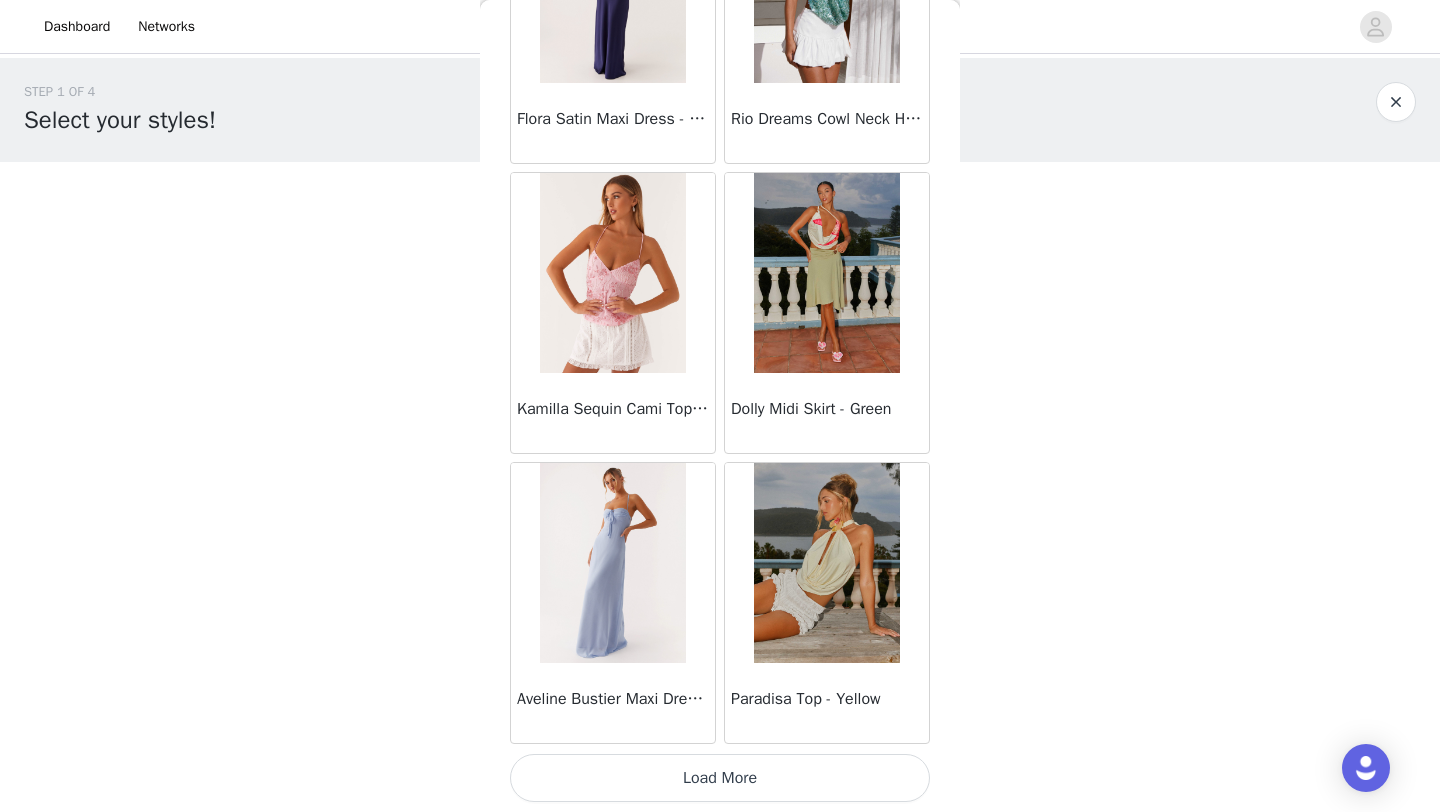 click on "Load More" at bounding box center (720, 778) 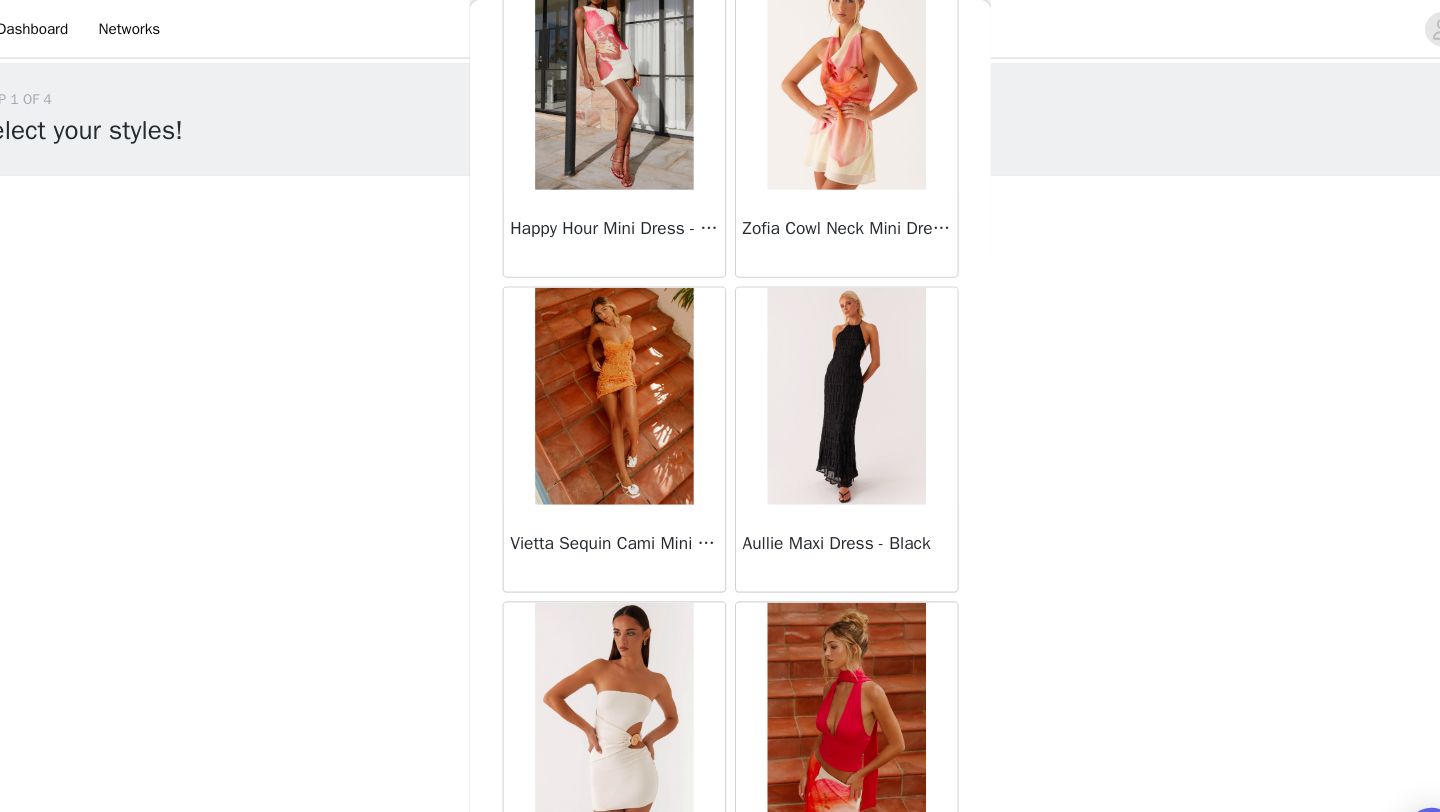 scroll, scrollTop: 22548, scrollLeft: 0, axis: vertical 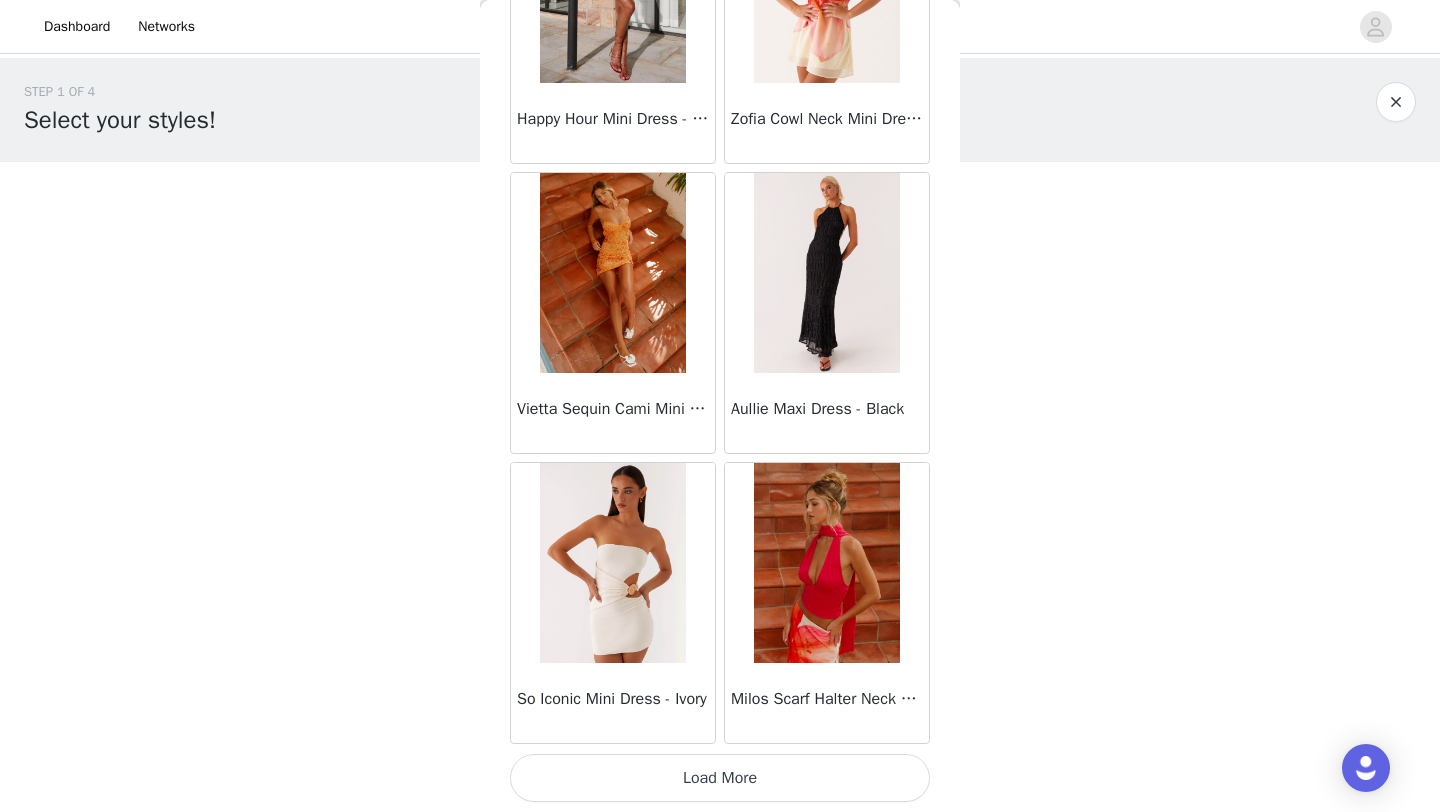 click on "Load More" at bounding box center (720, 778) 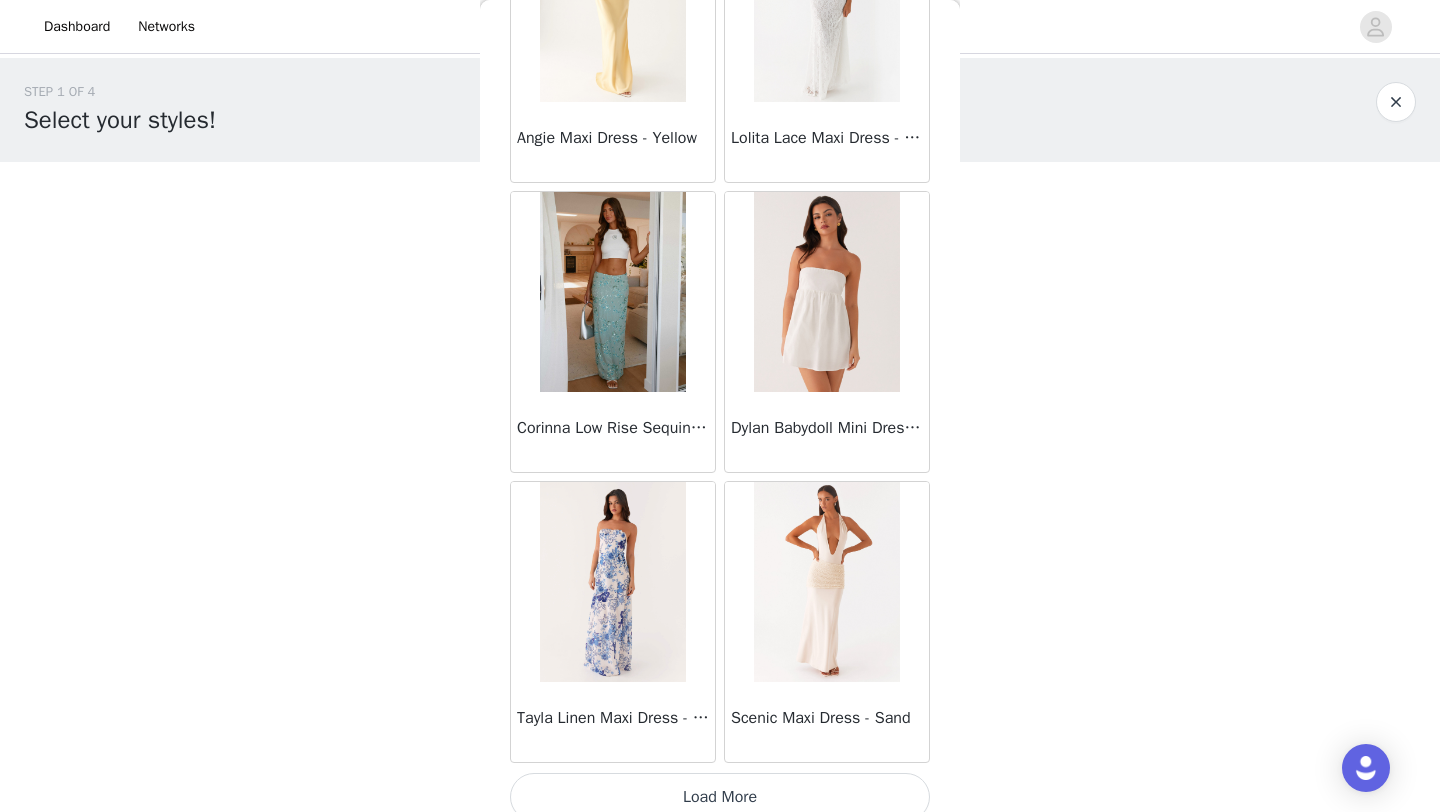 scroll, scrollTop: 25448, scrollLeft: 0, axis: vertical 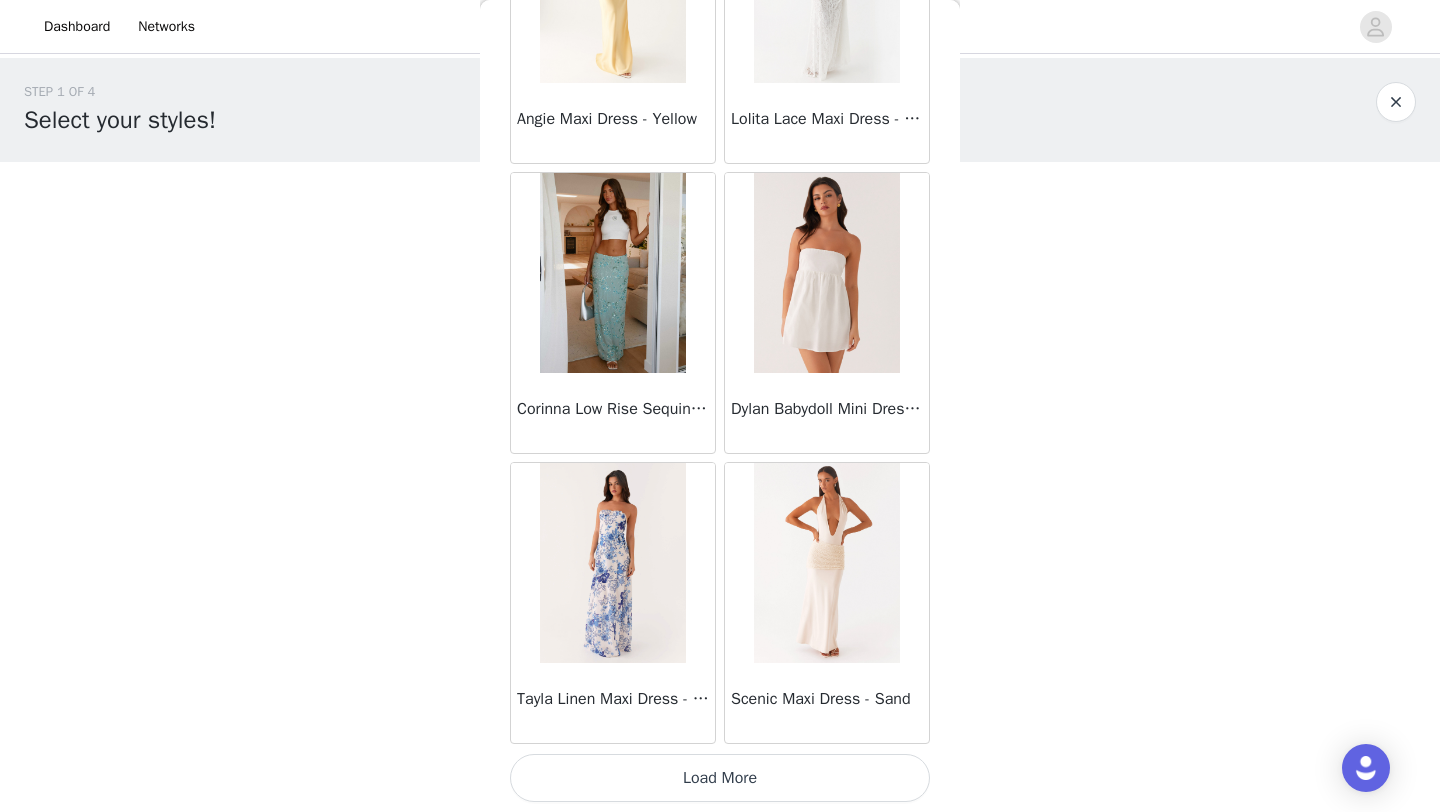 click on "Load More" at bounding box center [720, 778] 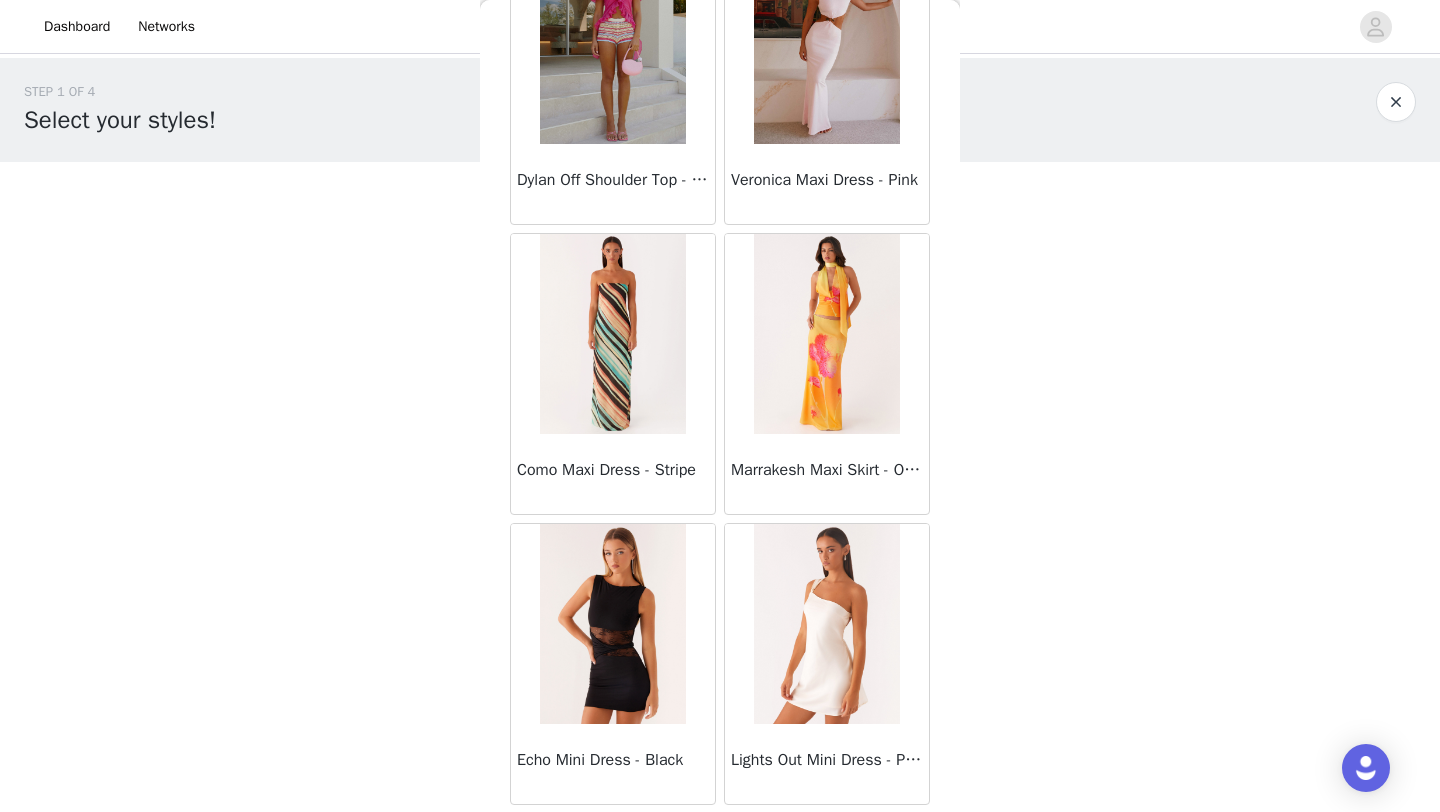 scroll, scrollTop: 28348, scrollLeft: 0, axis: vertical 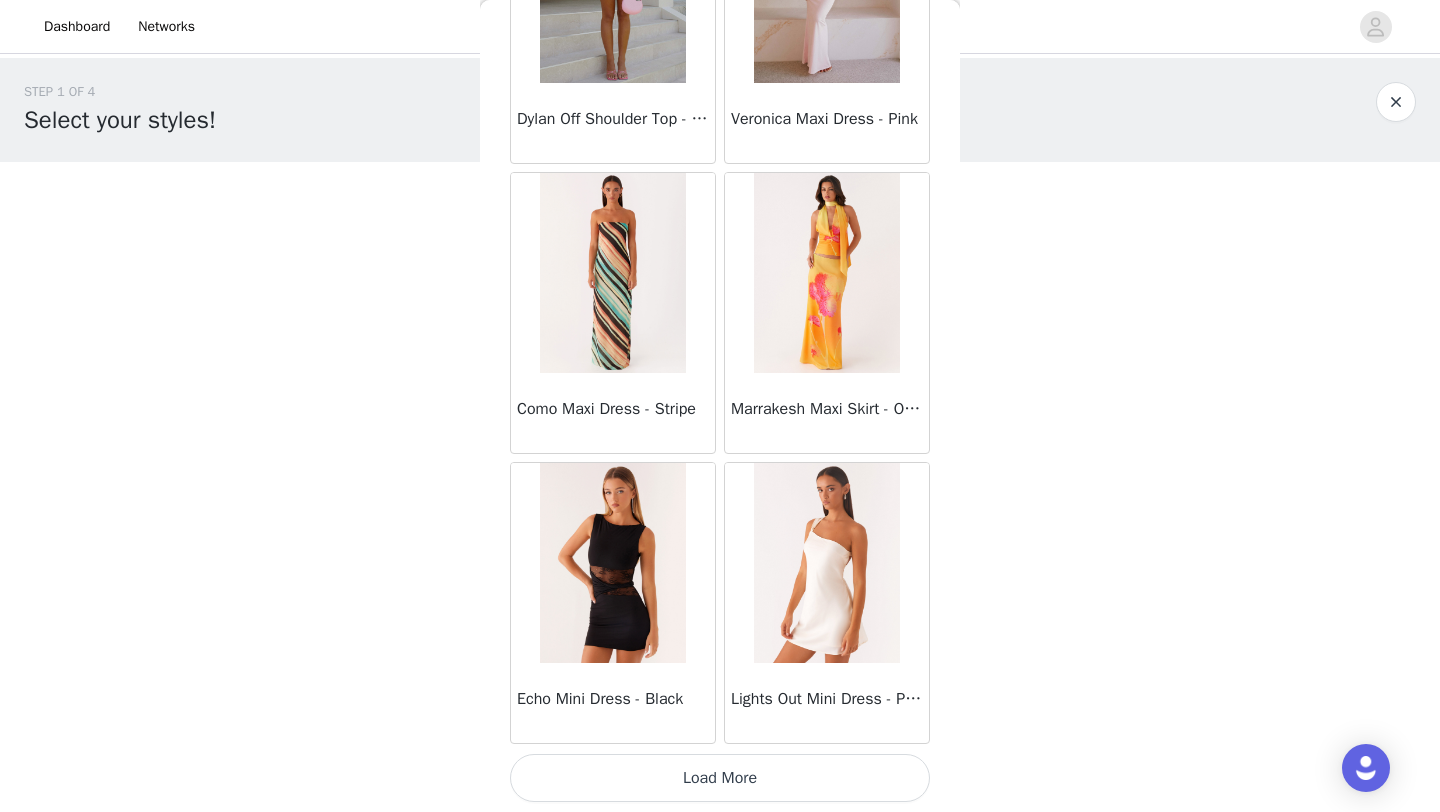 click on "Load More" at bounding box center [720, 778] 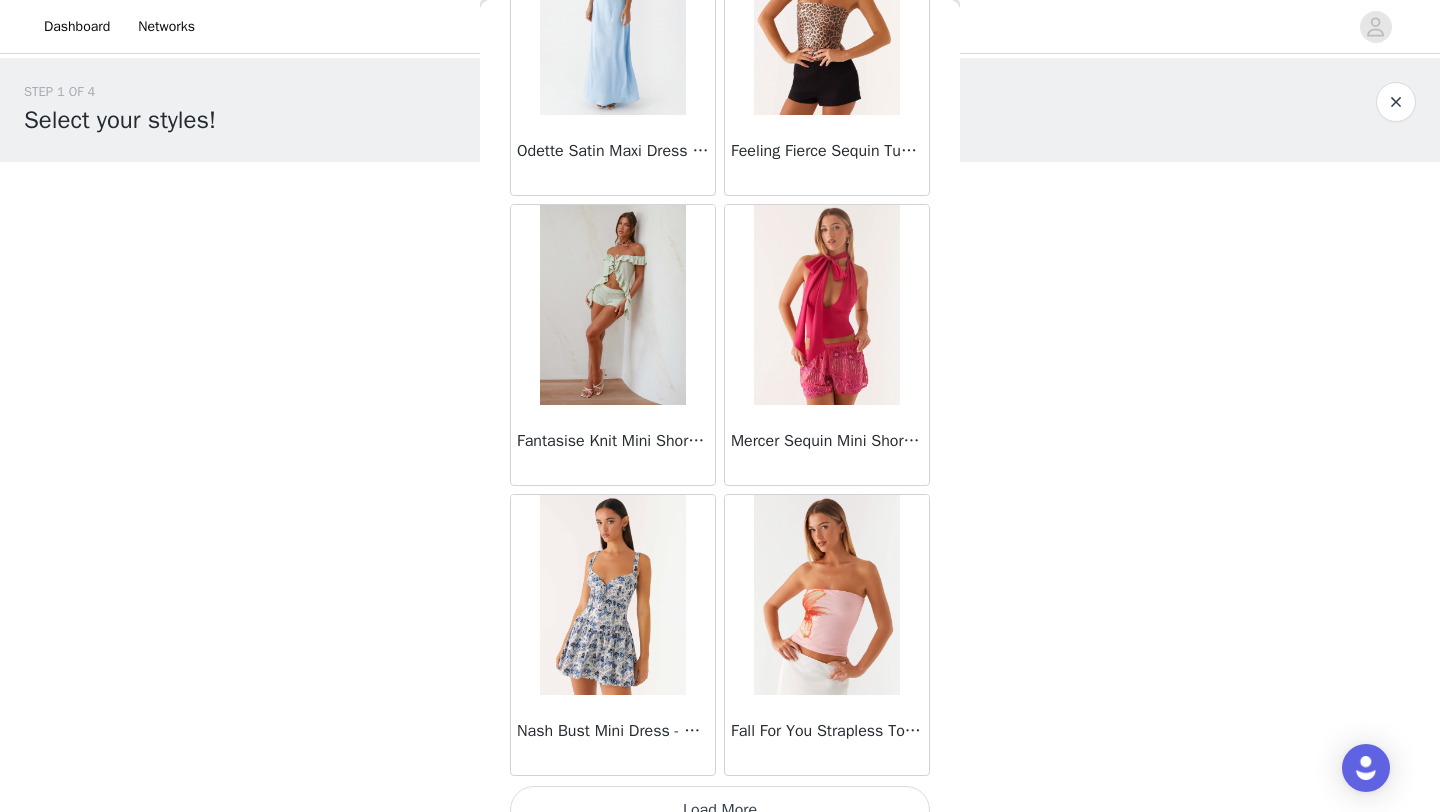 scroll, scrollTop: 31248, scrollLeft: 0, axis: vertical 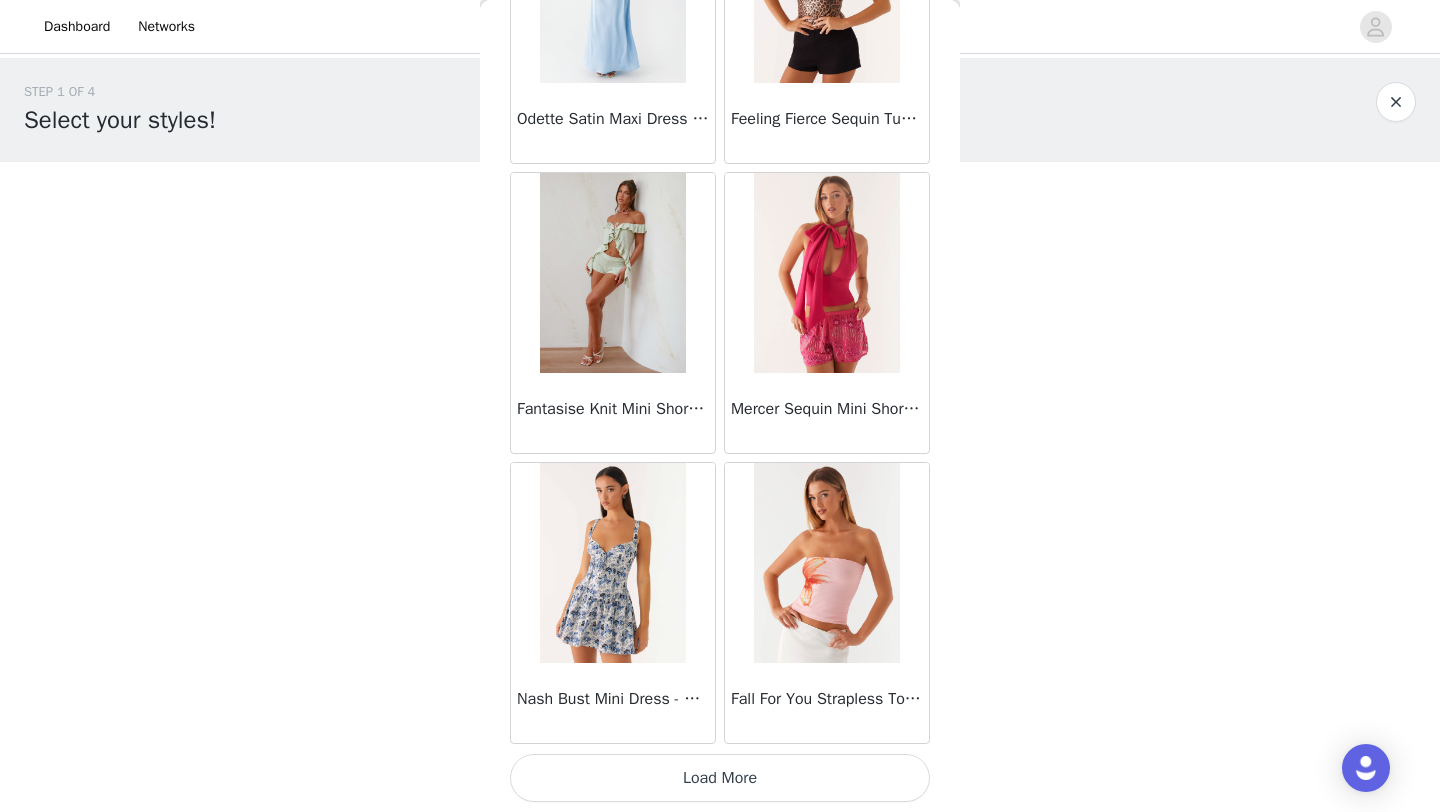 click on "Load More" at bounding box center (720, 778) 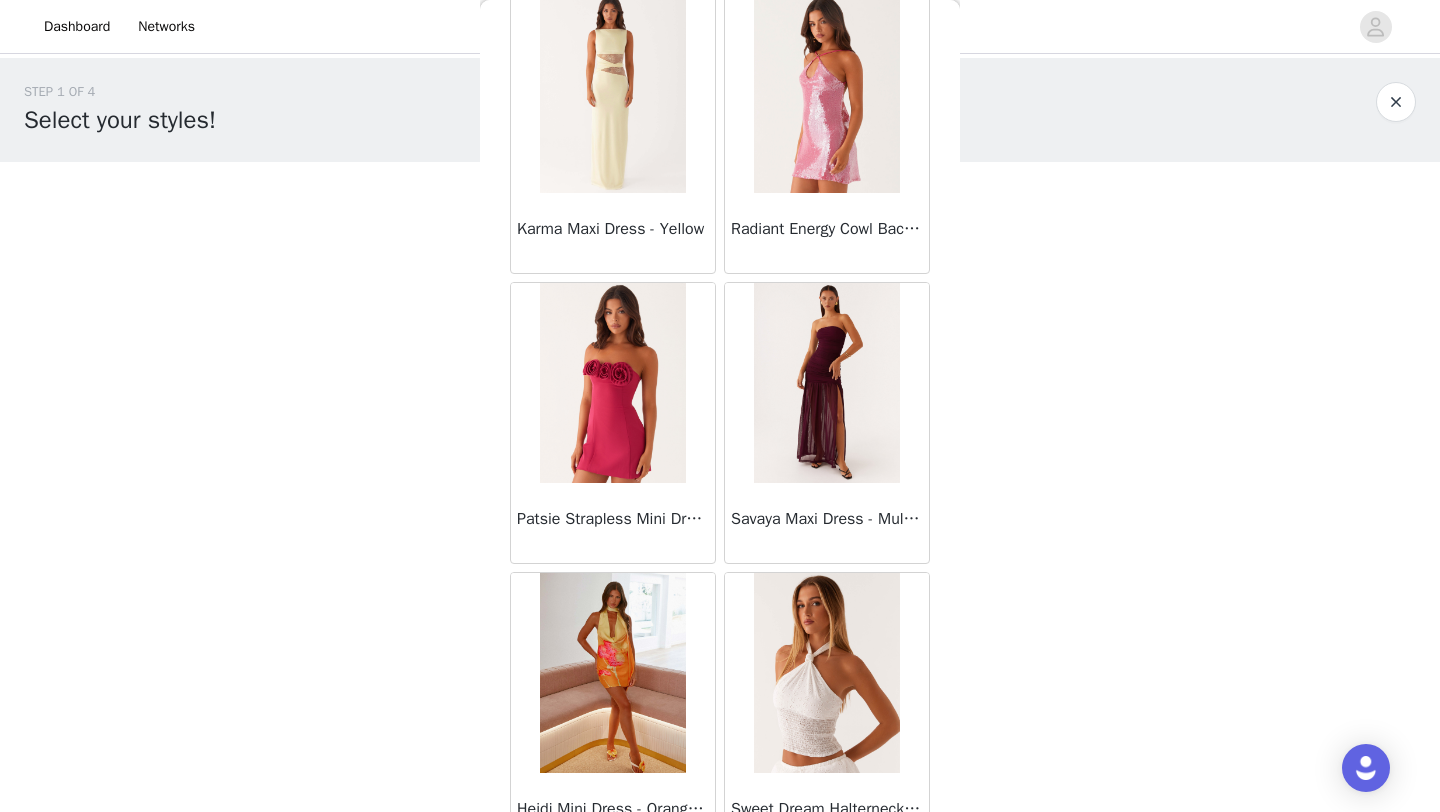 scroll, scrollTop: 34148, scrollLeft: 0, axis: vertical 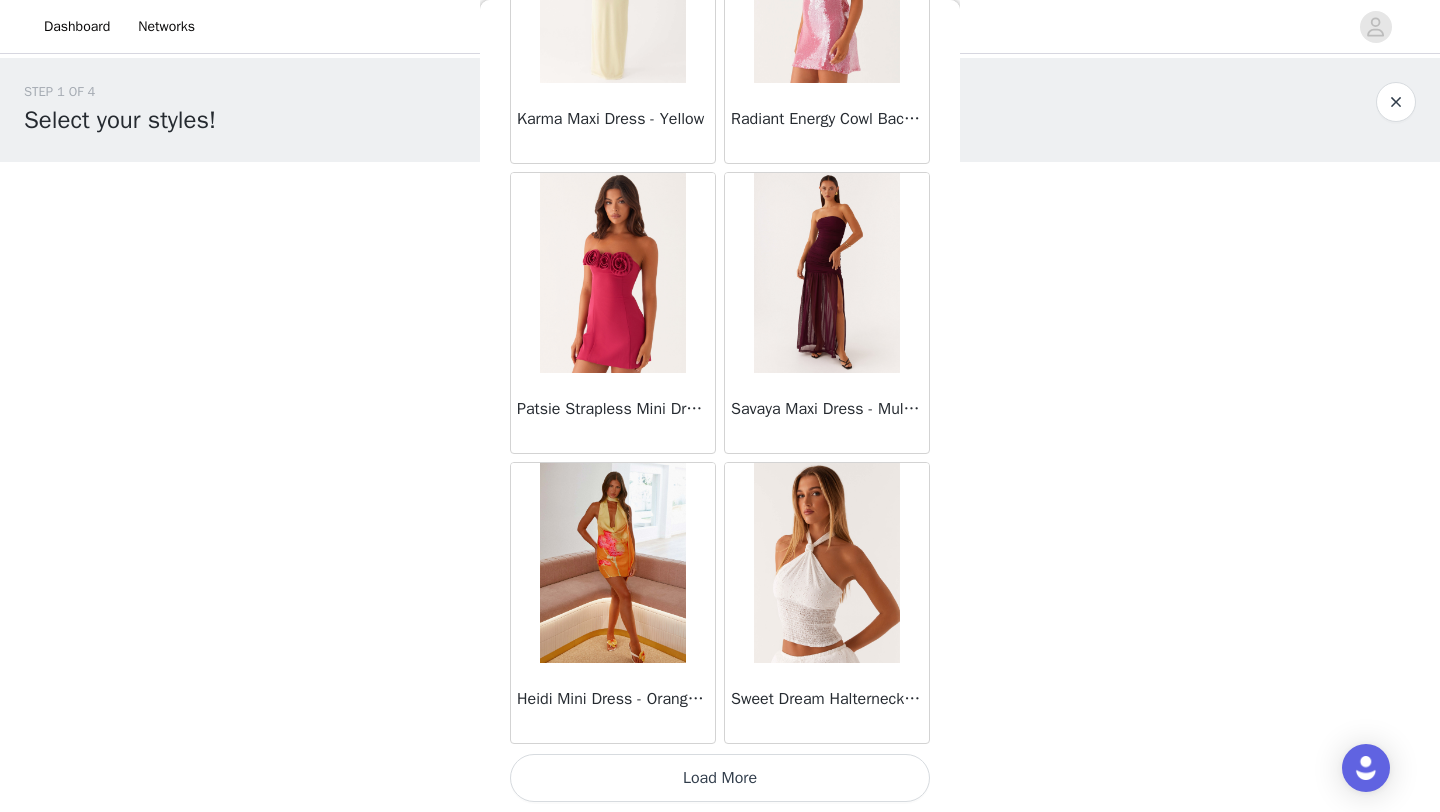 click on "Load More" at bounding box center (720, 778) 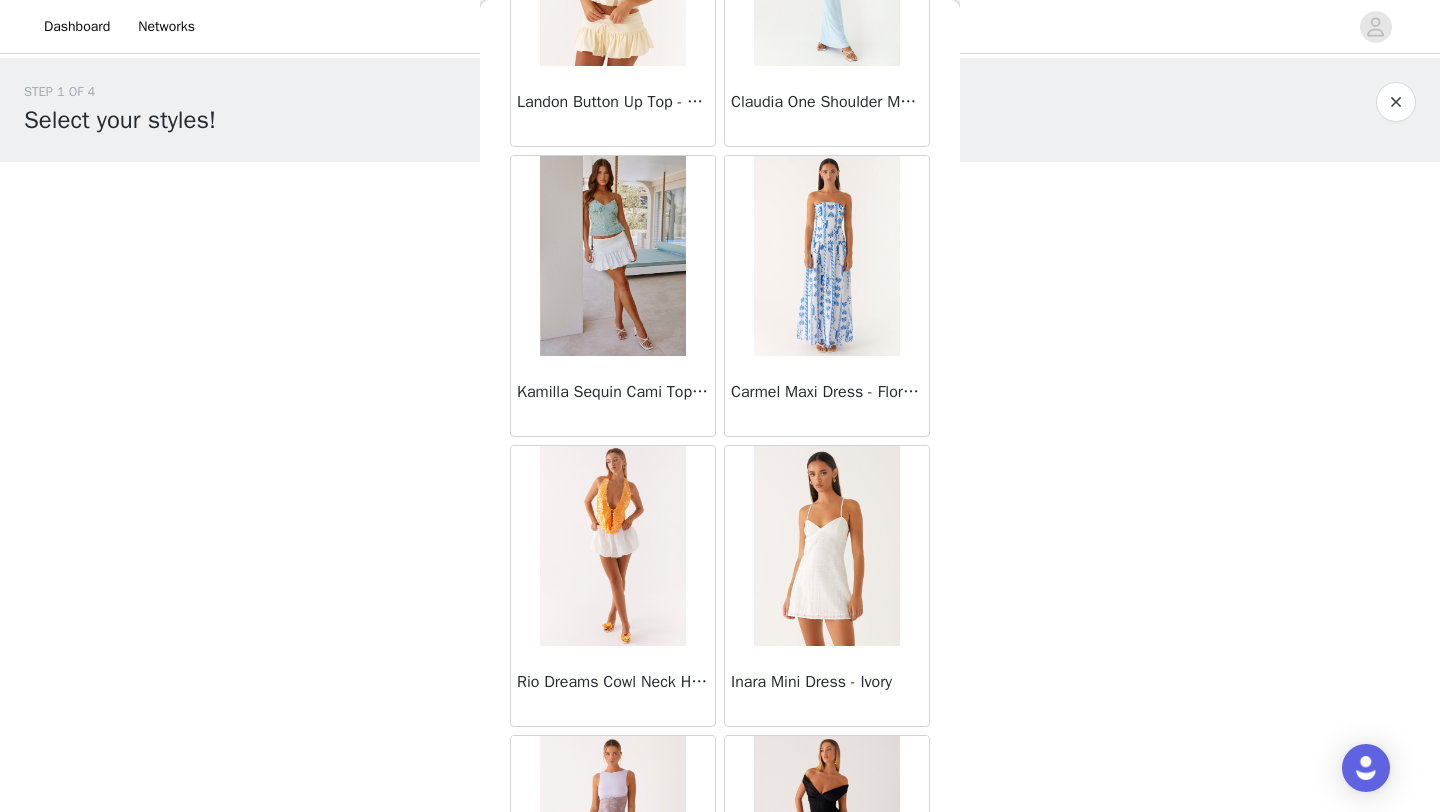 scroll, scrollTop: 37048, scrollLeft: 0, axis: vertical 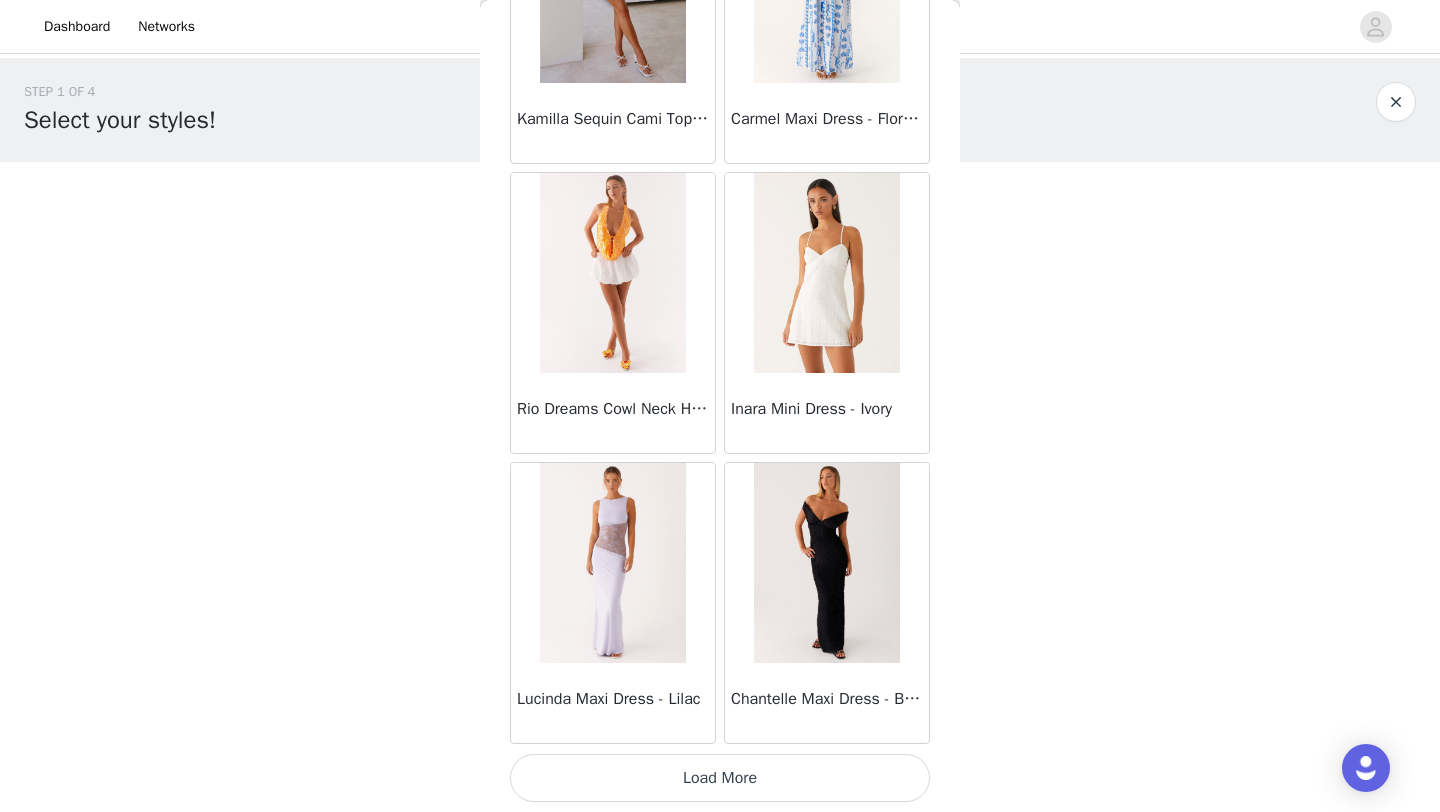 click on "Load More" at bounding box center (720, 778) 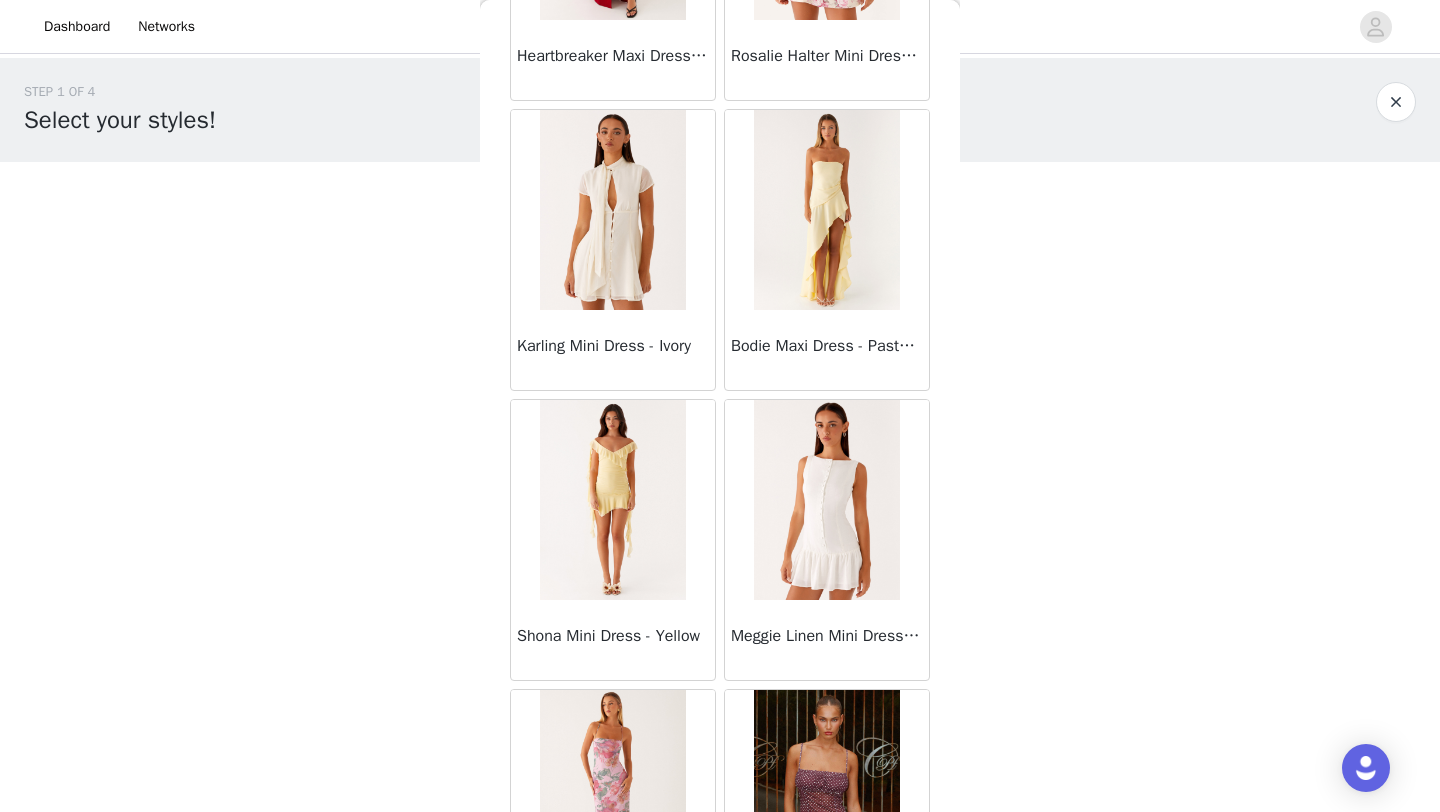 scroll, scrollTop: 39948, scrollLeft: 0, axis: vertical 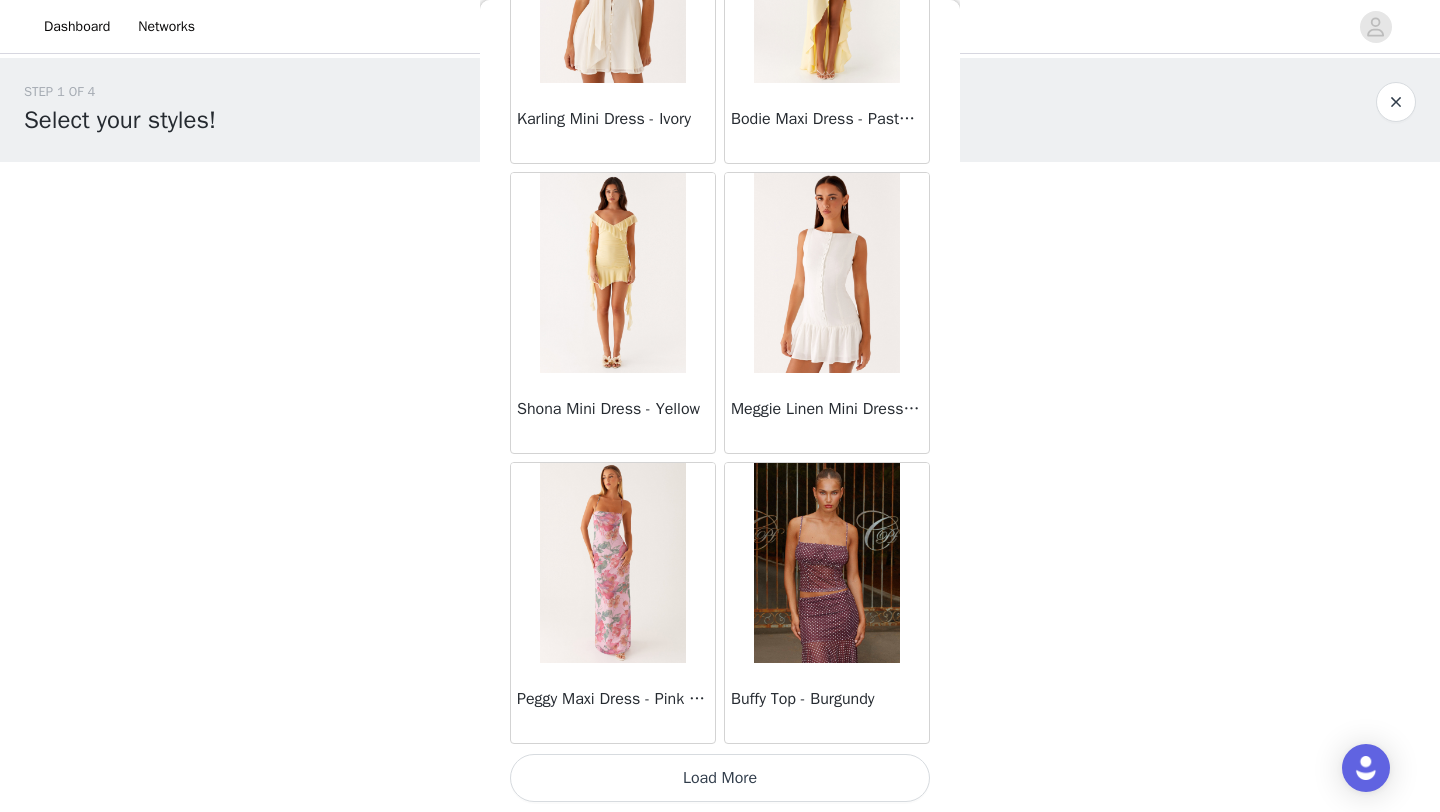 click on "Load More" at bounding box center (720, 778) 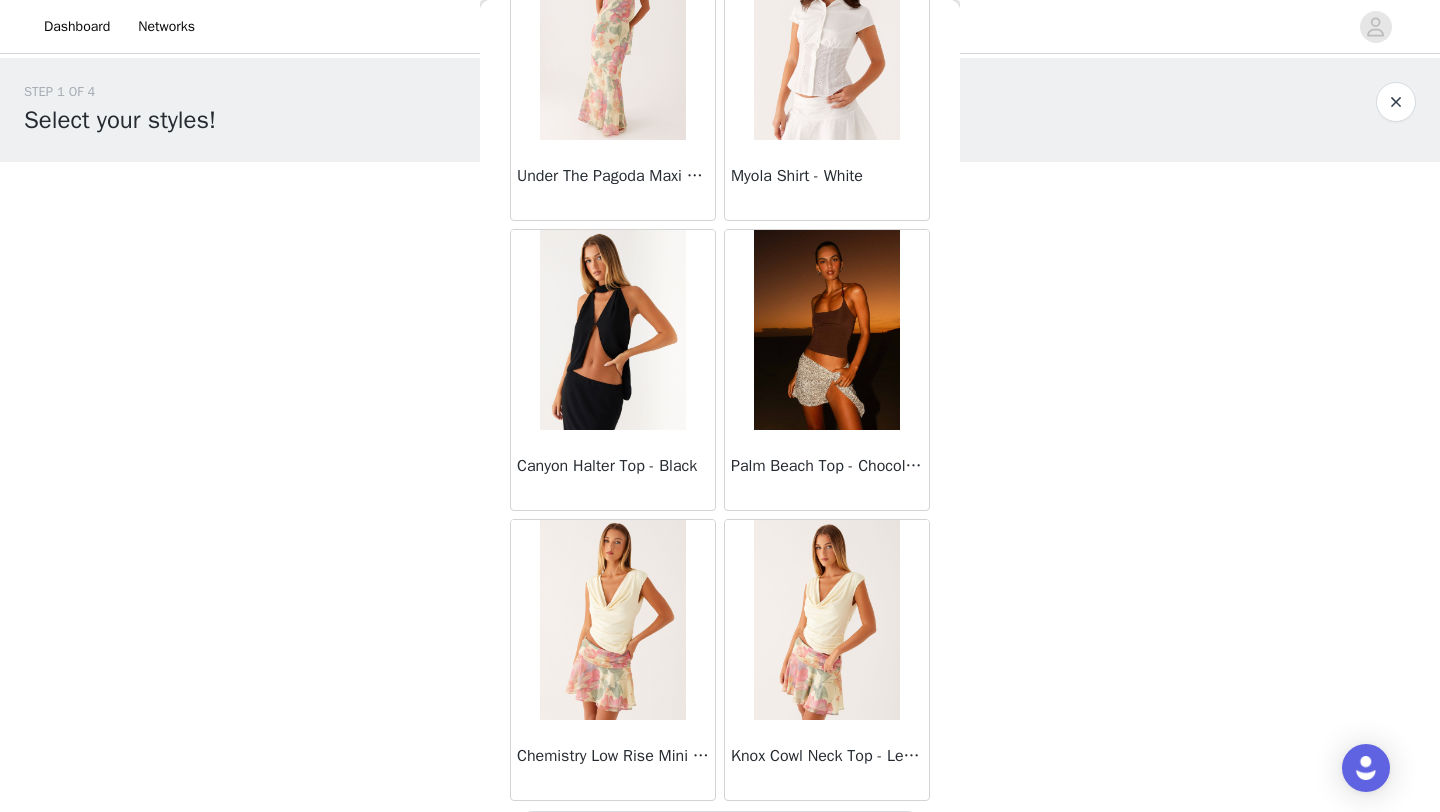 scroll, scrollTop: 42848, scrollLeft: 0, axis: vertical 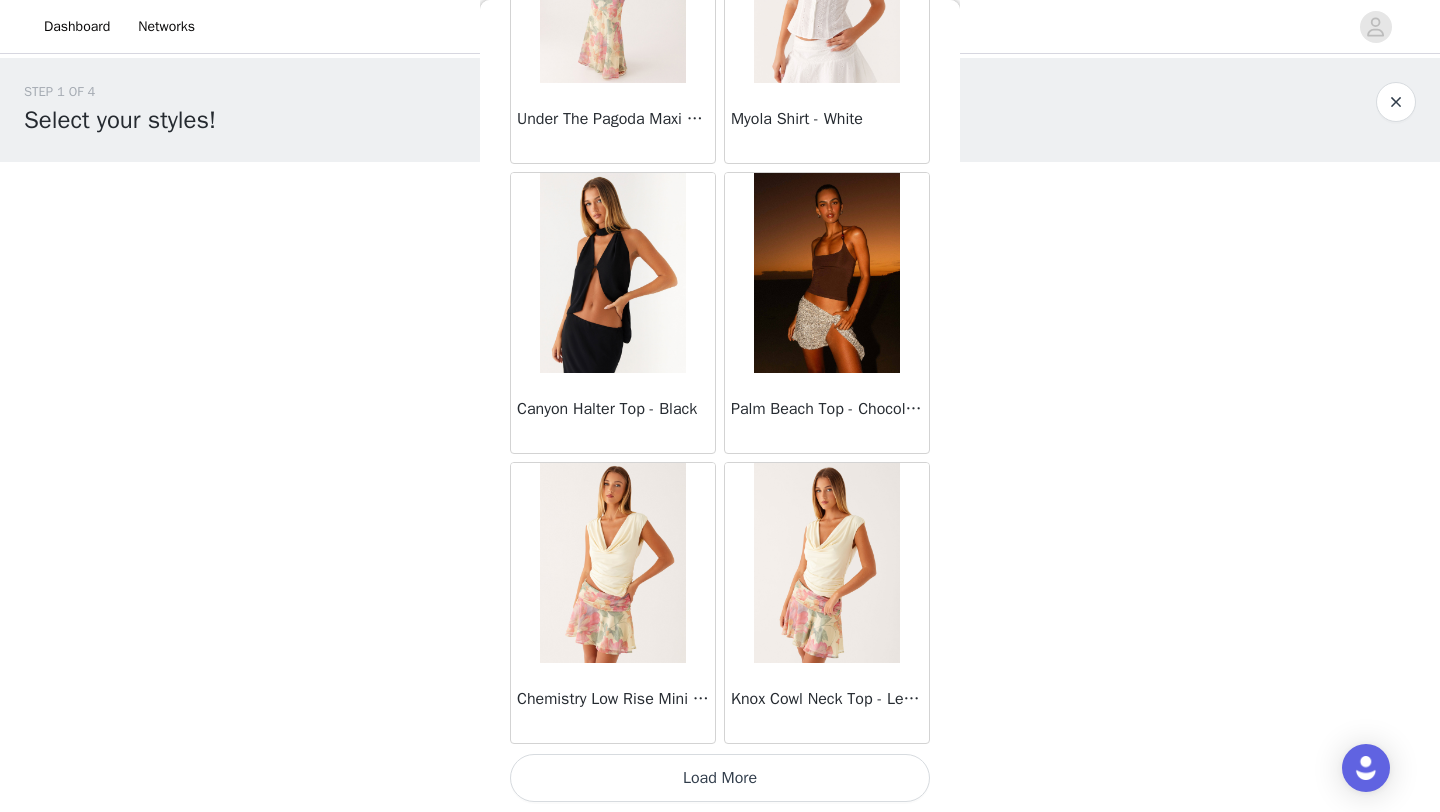 click on "Load More" at bounding box center (720, 778) 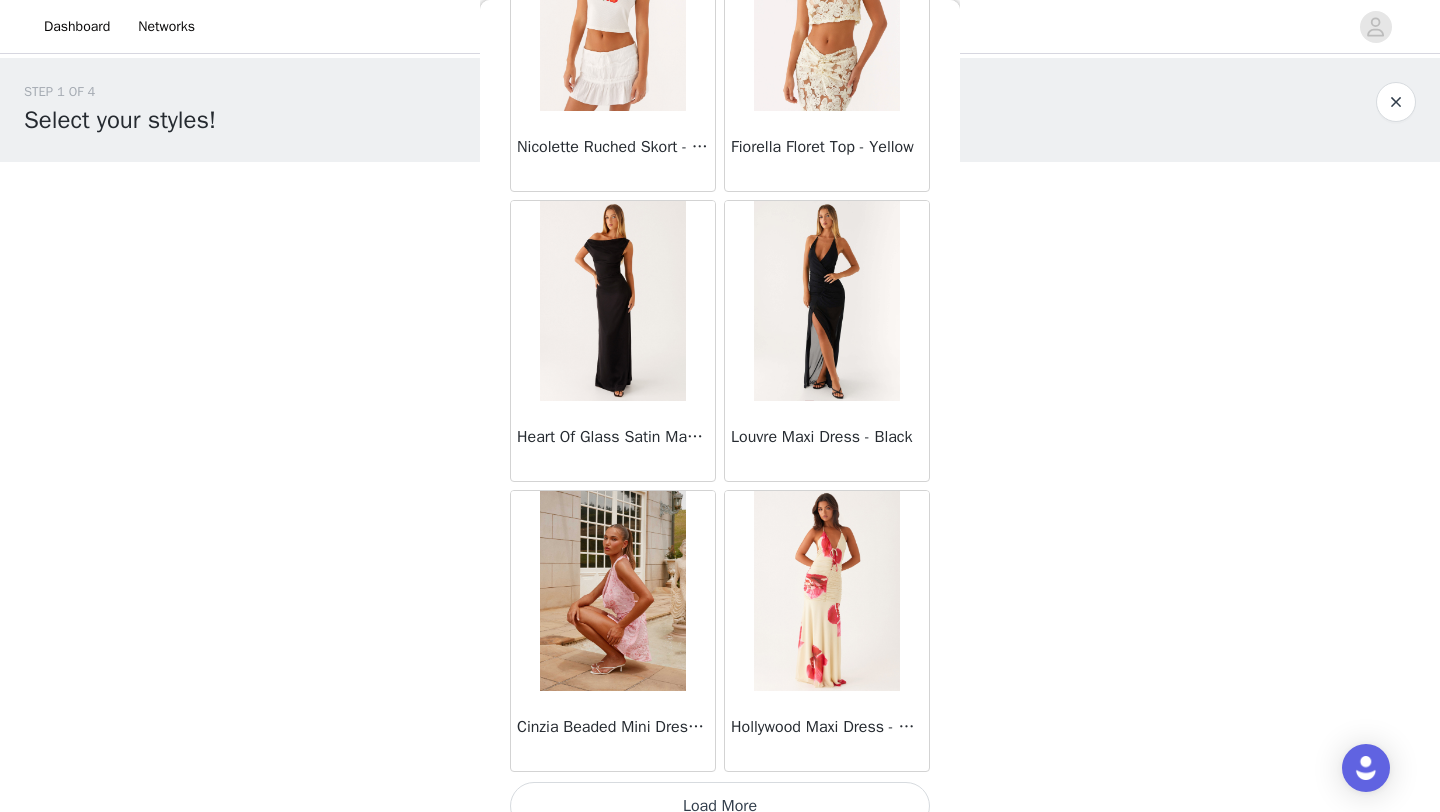 scroll, scrollTop: 45748, scrollLeft: 0, axis: vertical 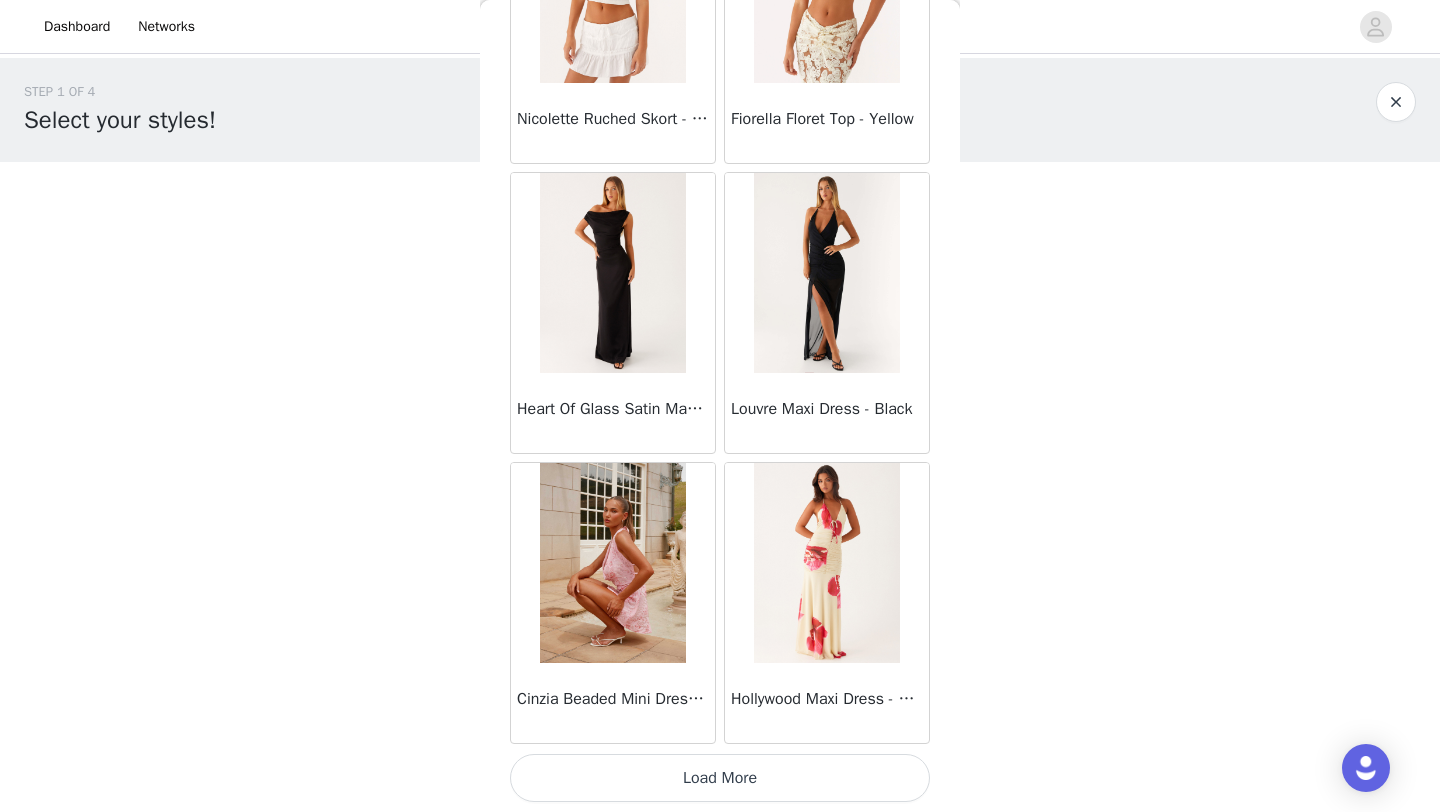 click on "Load More" at bounding box center (720, 778) 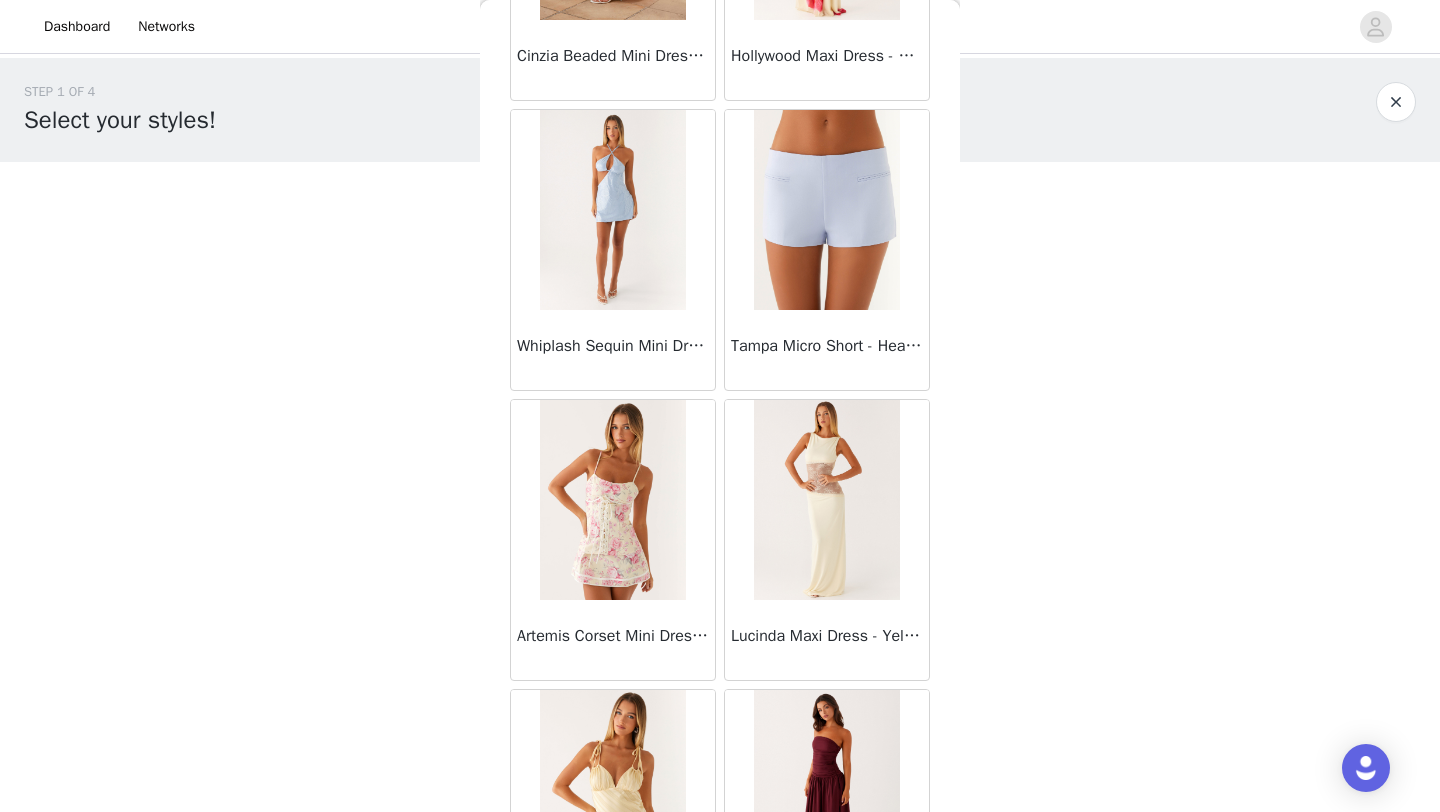 scroll, scrollTop: 46539, scrollLeft: 0, axis: vertical 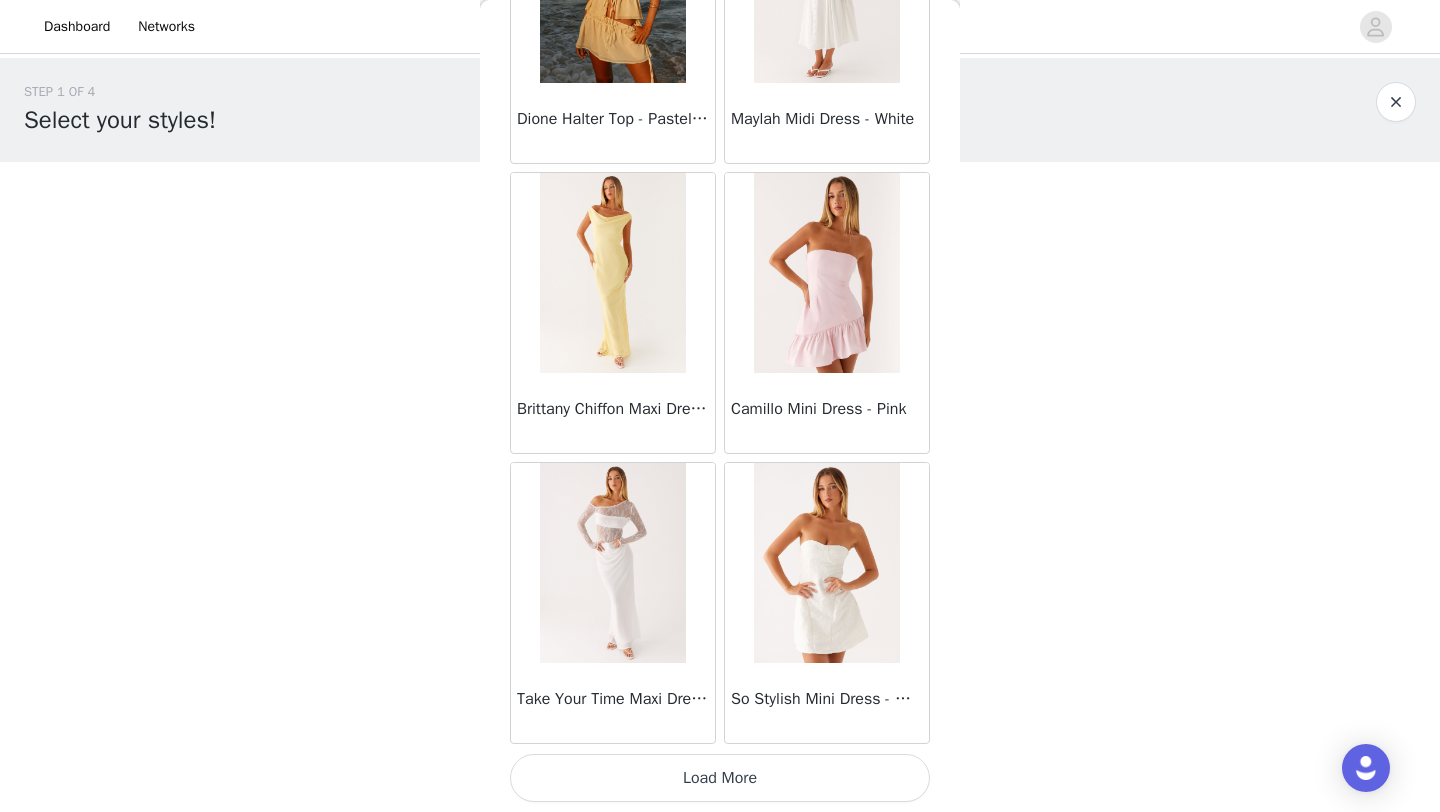 click on "Load More" at bounding box center (720, 778) 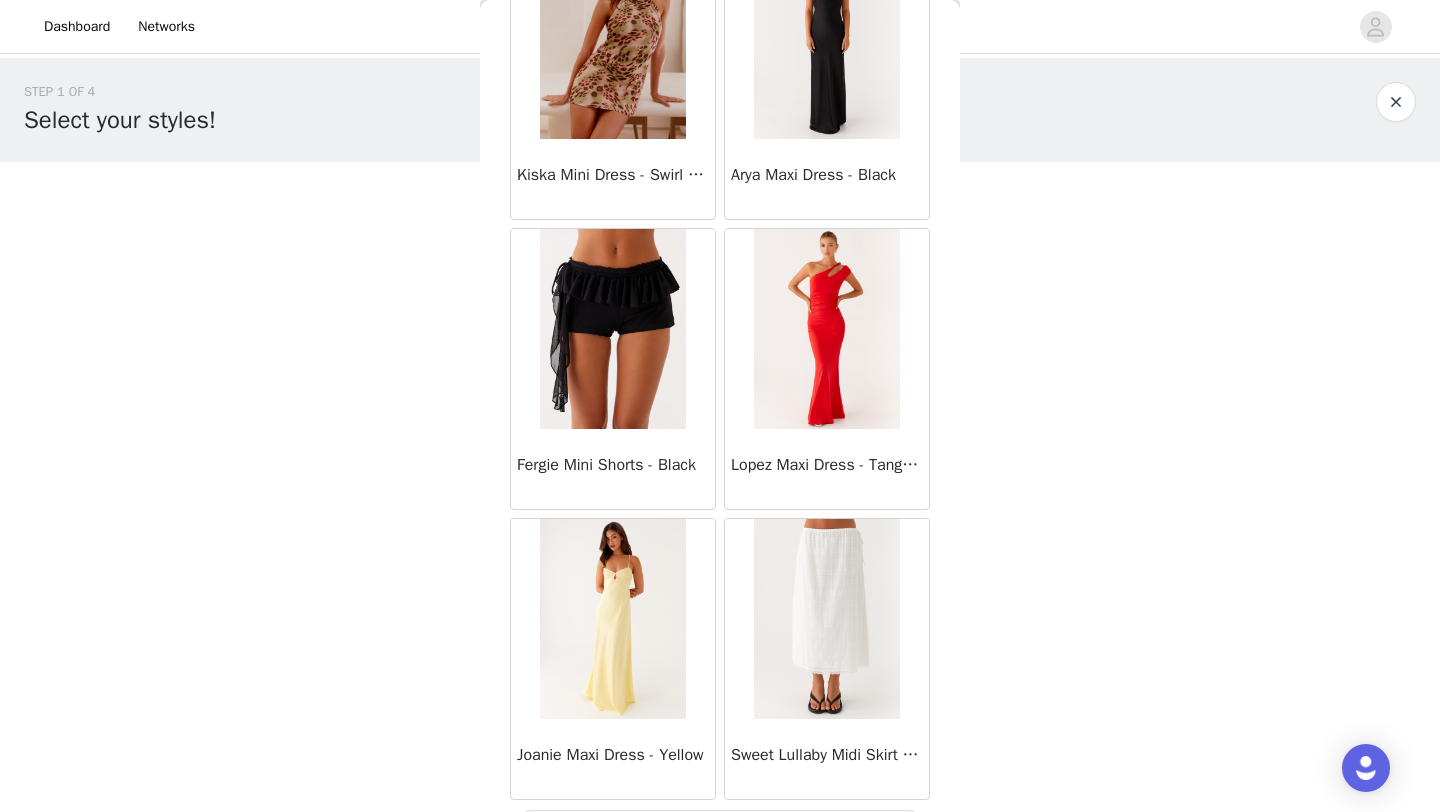 scroll, scrollTop: 51548, scrollLeft: 0, axis: vertical 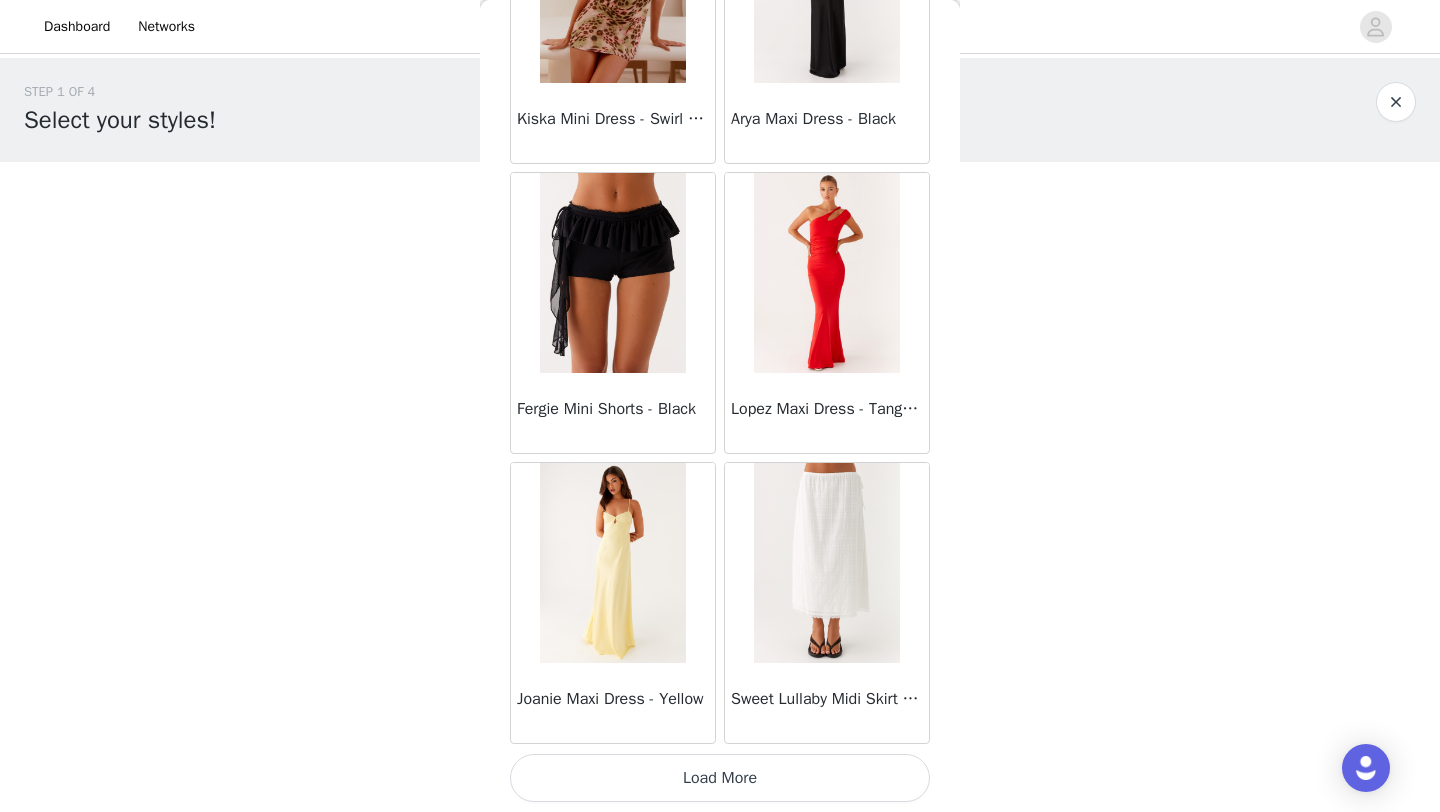 click on "Load More" at bounding box center (720, 778) 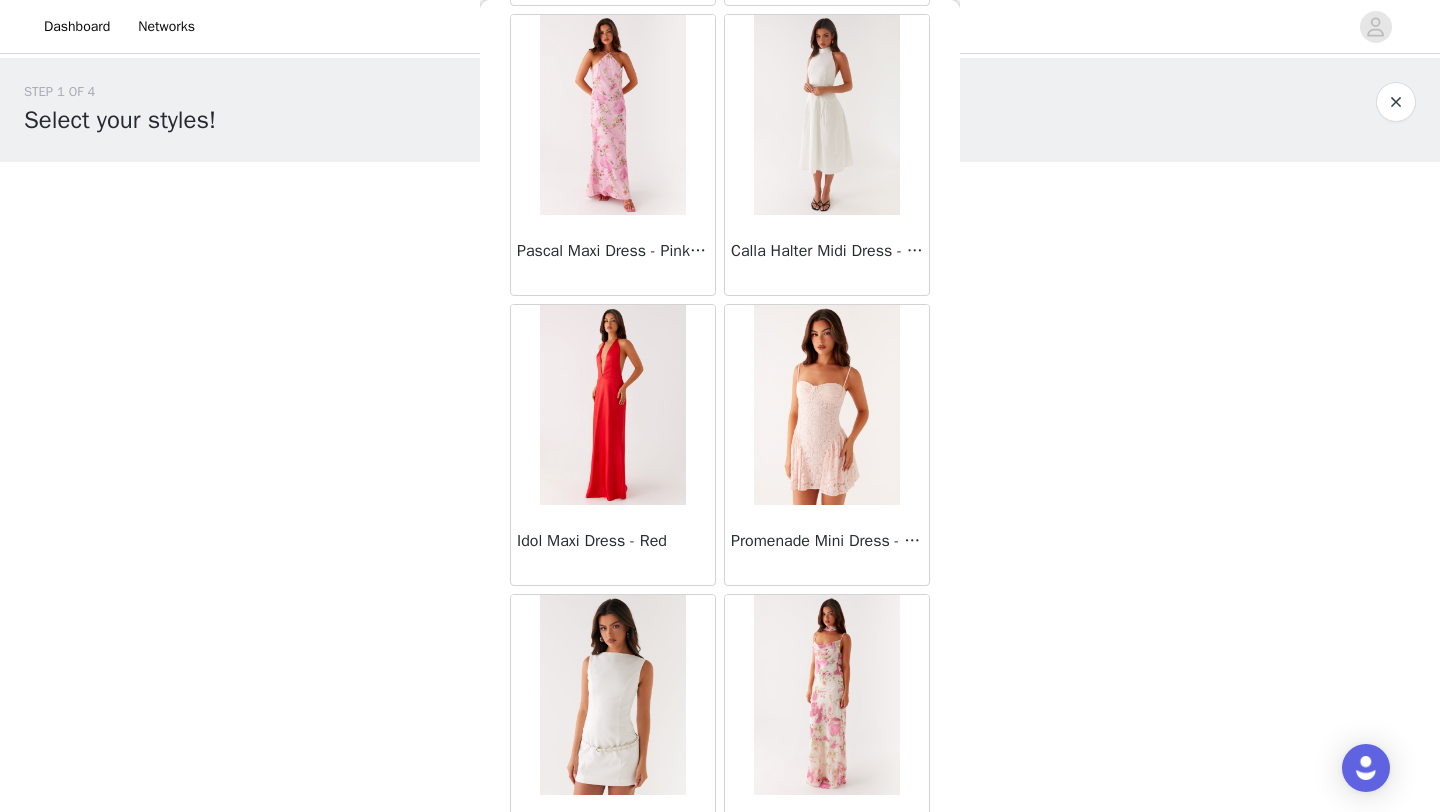 scroll, scrollTop: 54448, scrollLeft: 0, axis: vertical 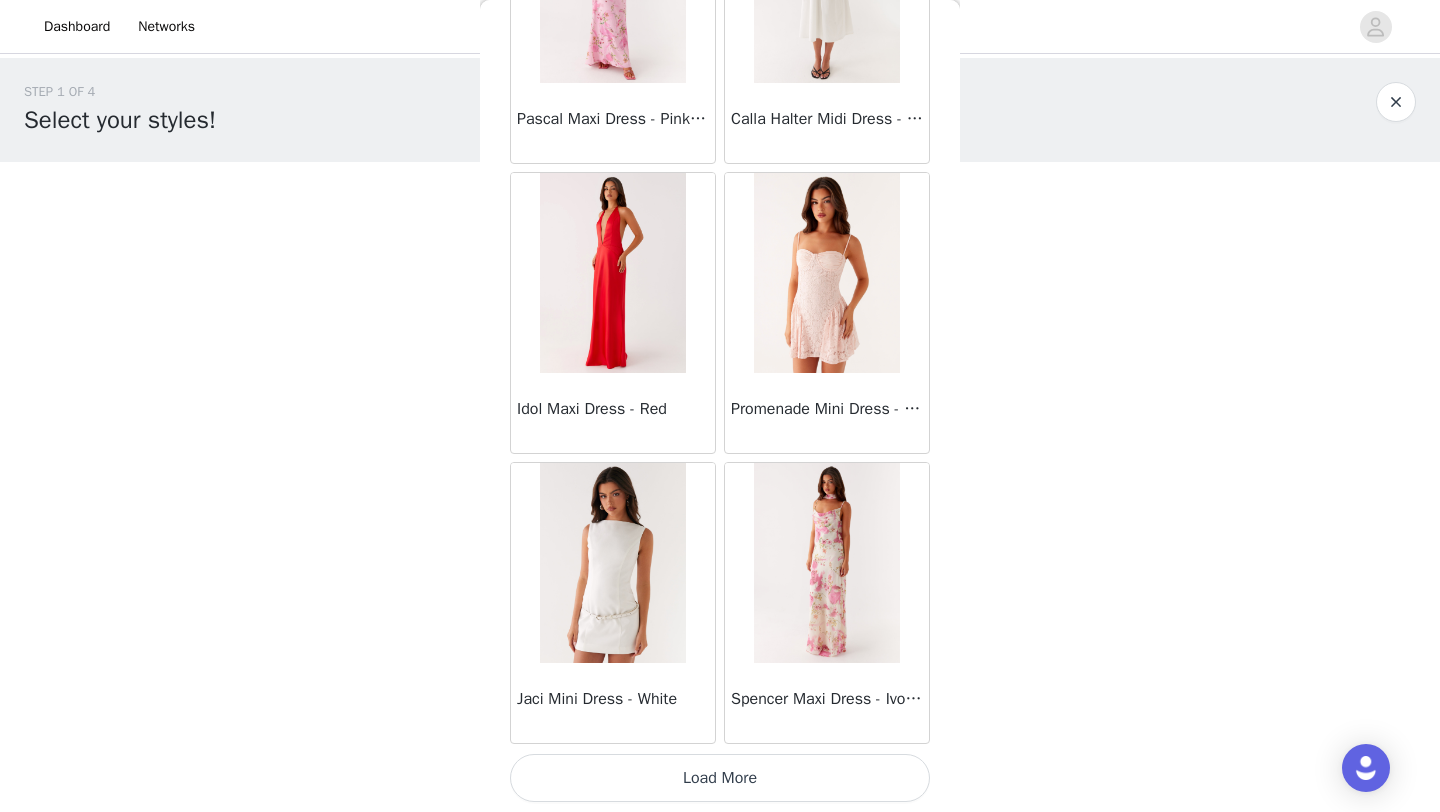 click on "Load More" at bounding box center [720, 778] 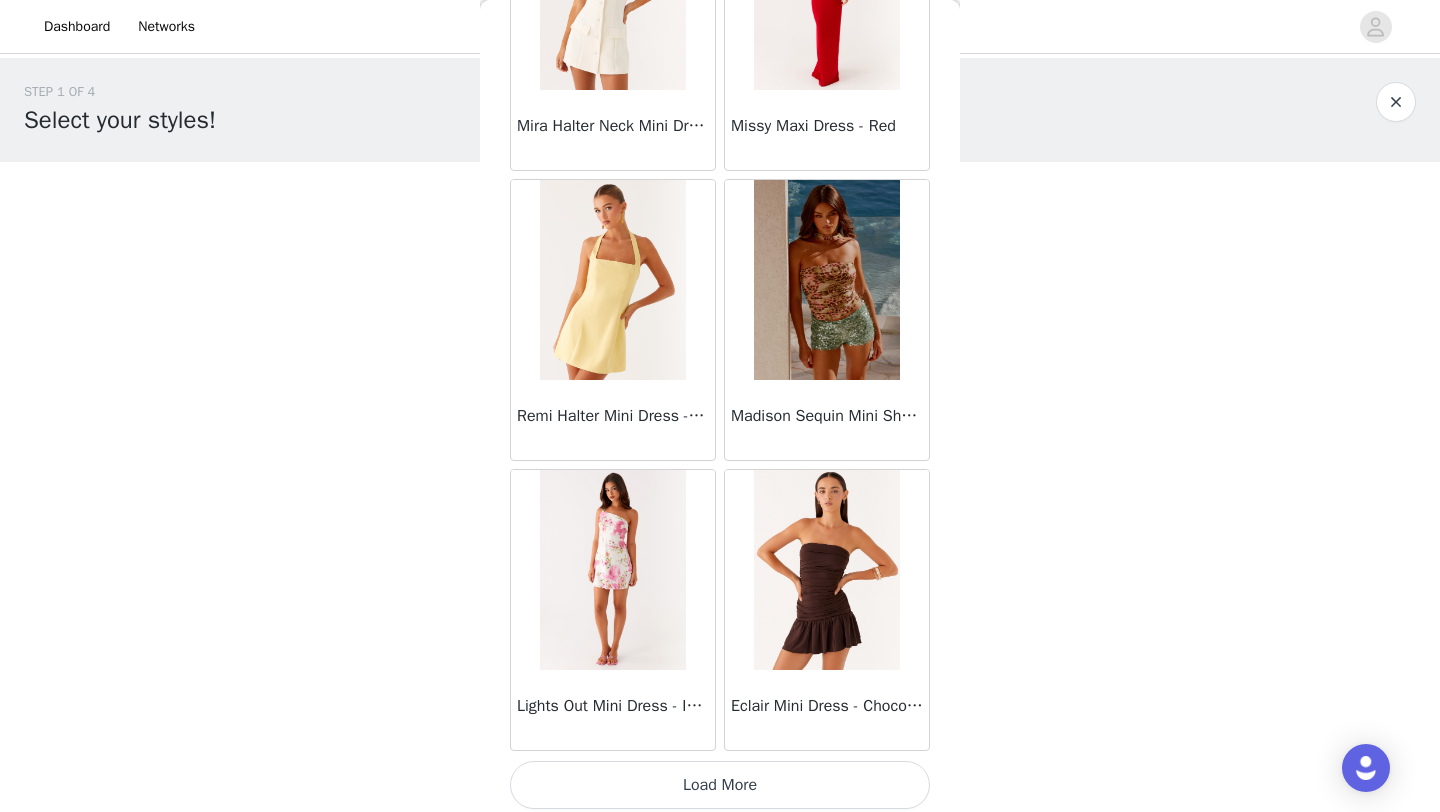 scroll, scrollTop: 57348, scrollLeft: 0, axis: vertical 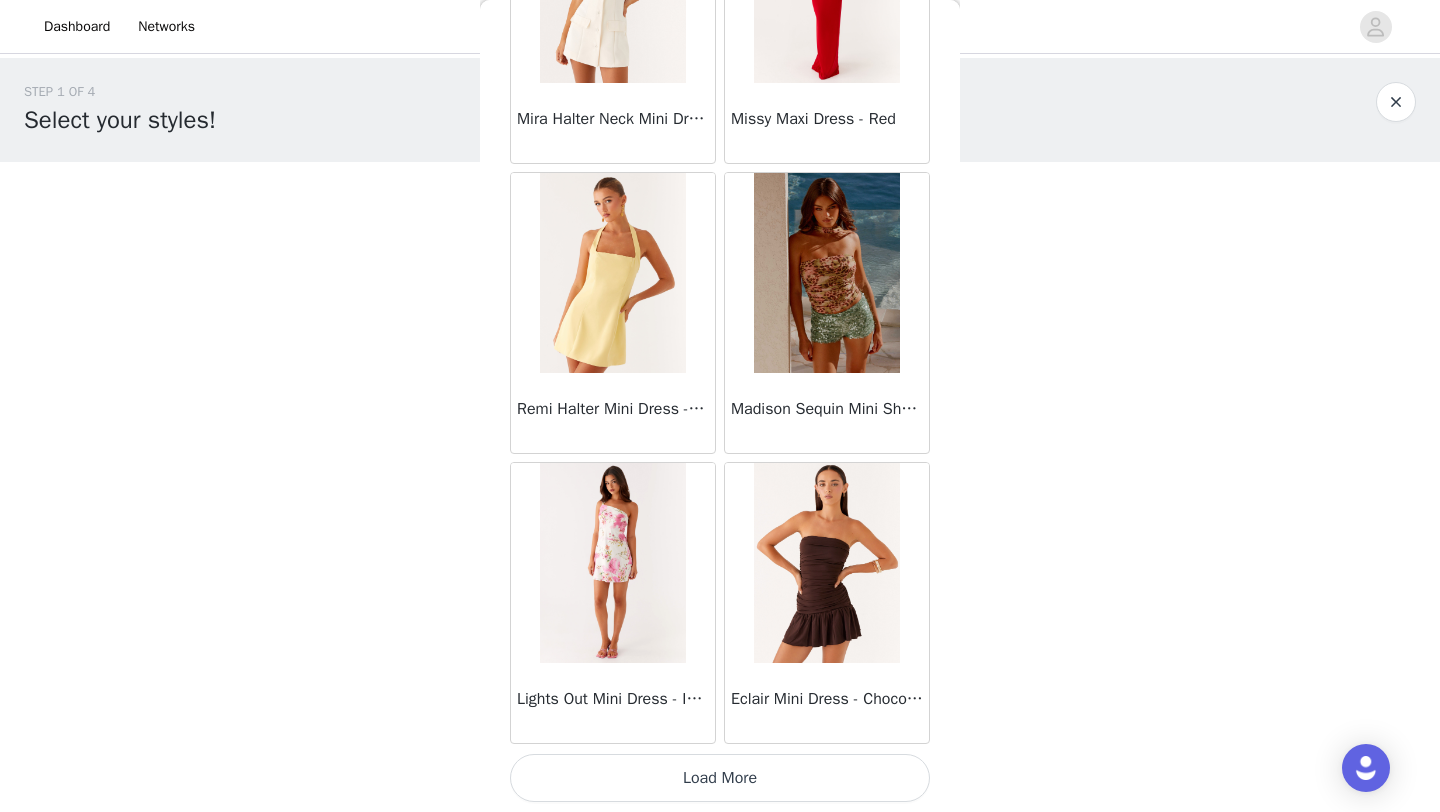 click on "Load More" at bounding box center [720, 778] 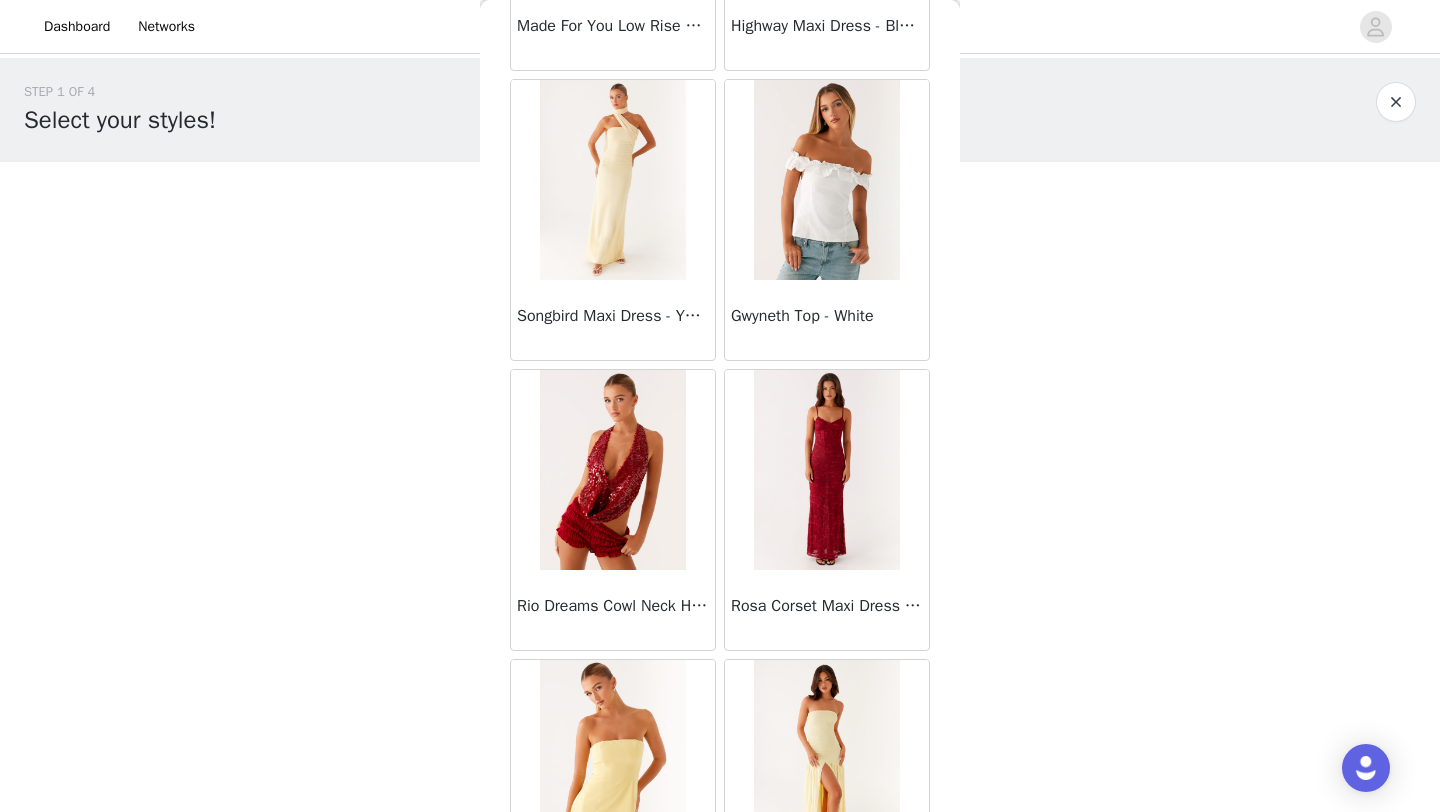 scroll, scrollTop: 60248, scrollLeft: 0, axis: vertical 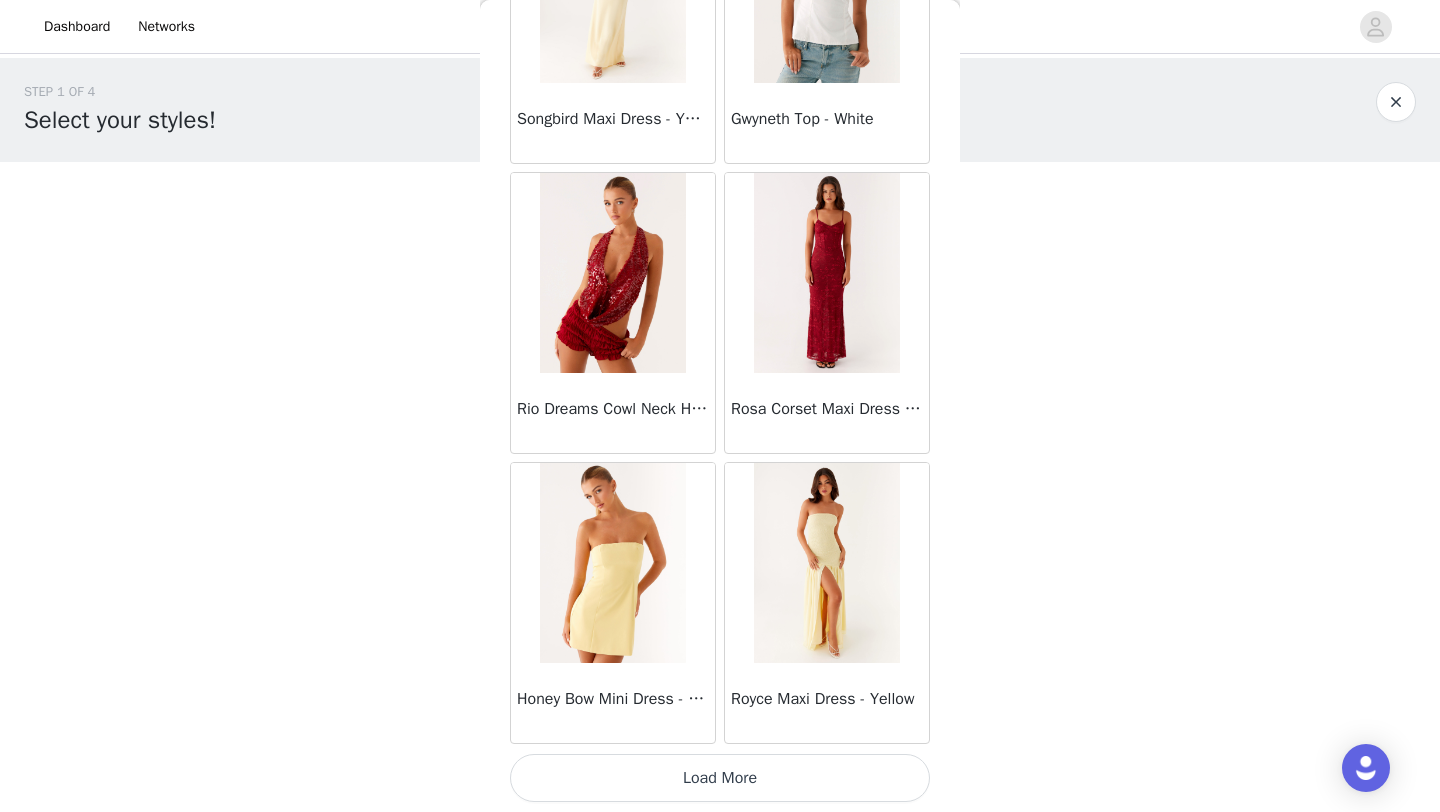 click on "Load More" at bounding box center (720, 778) 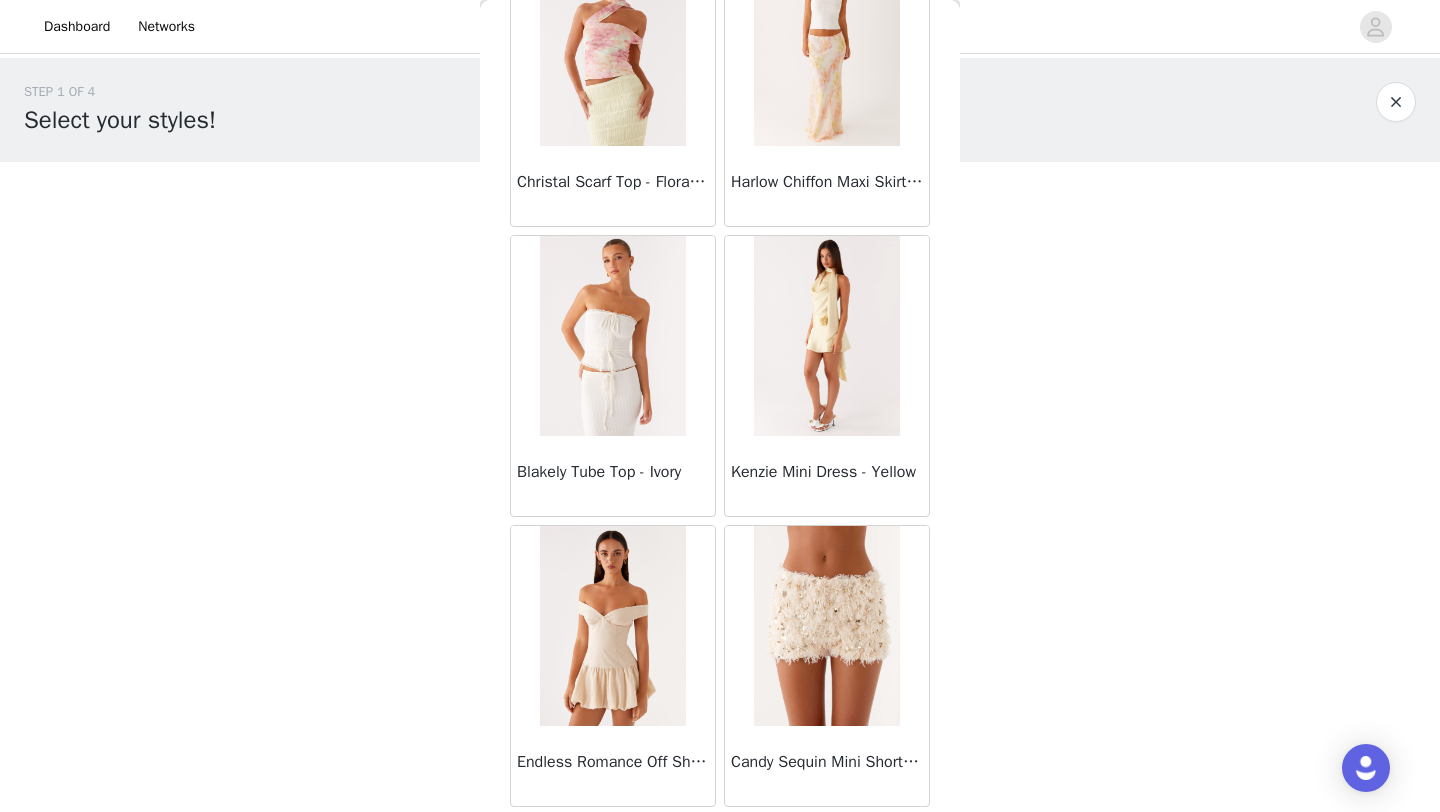 scroll, scrollTop: 63148, scrollLeft: 0, axis: vertical 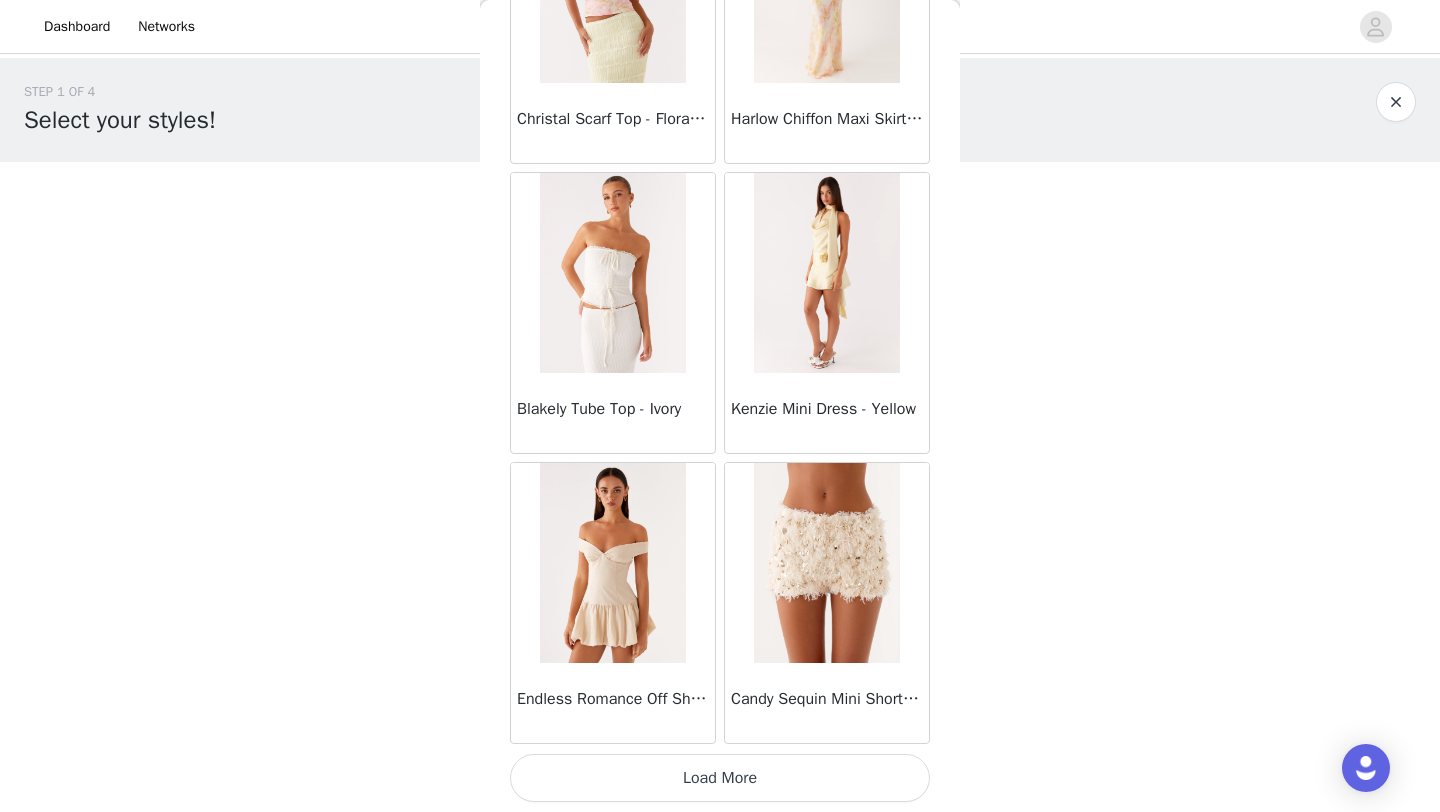 click on "Load More" at bounding box center (720, 778) 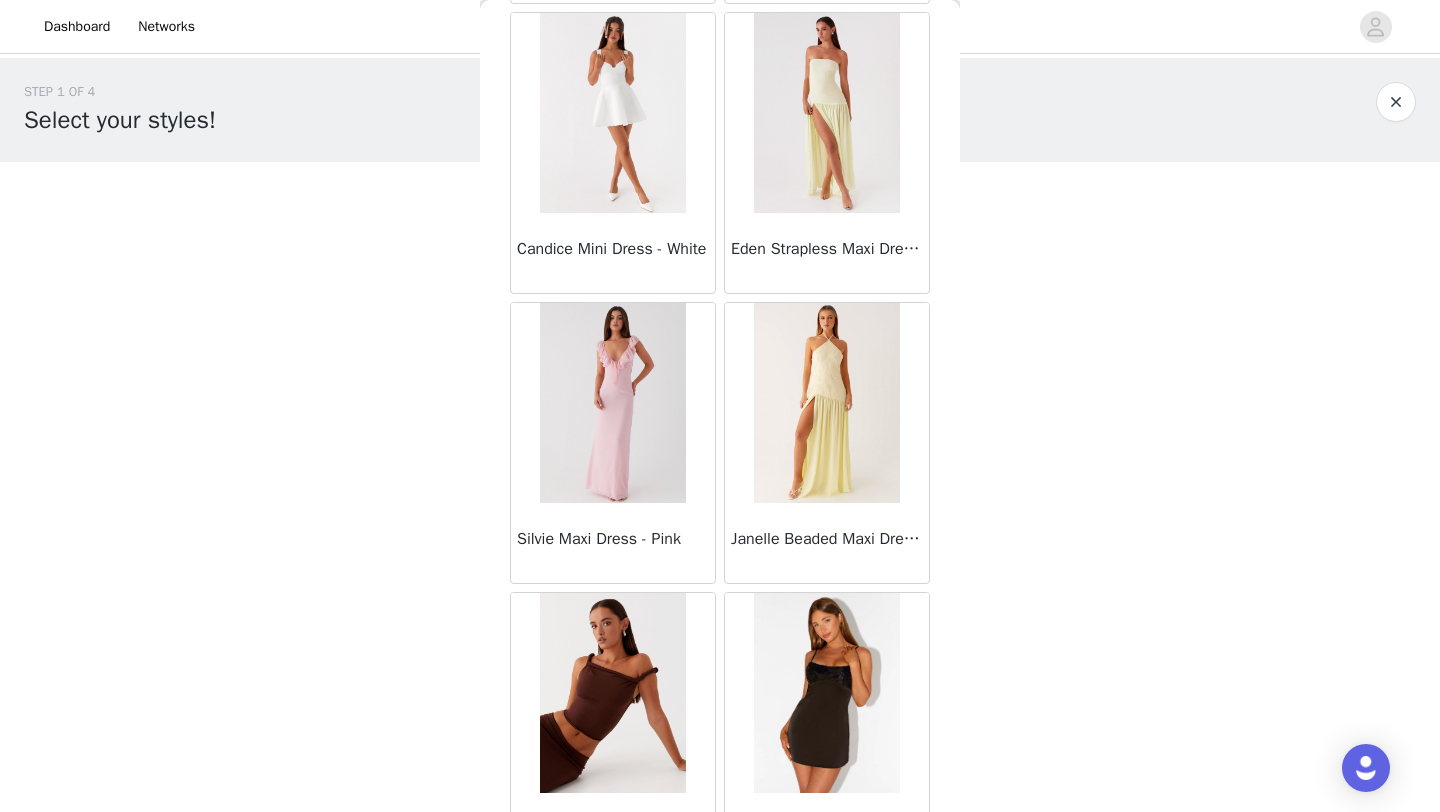 scroll, scrollTop: 66048, scrollLeft: 0, axis: vertical 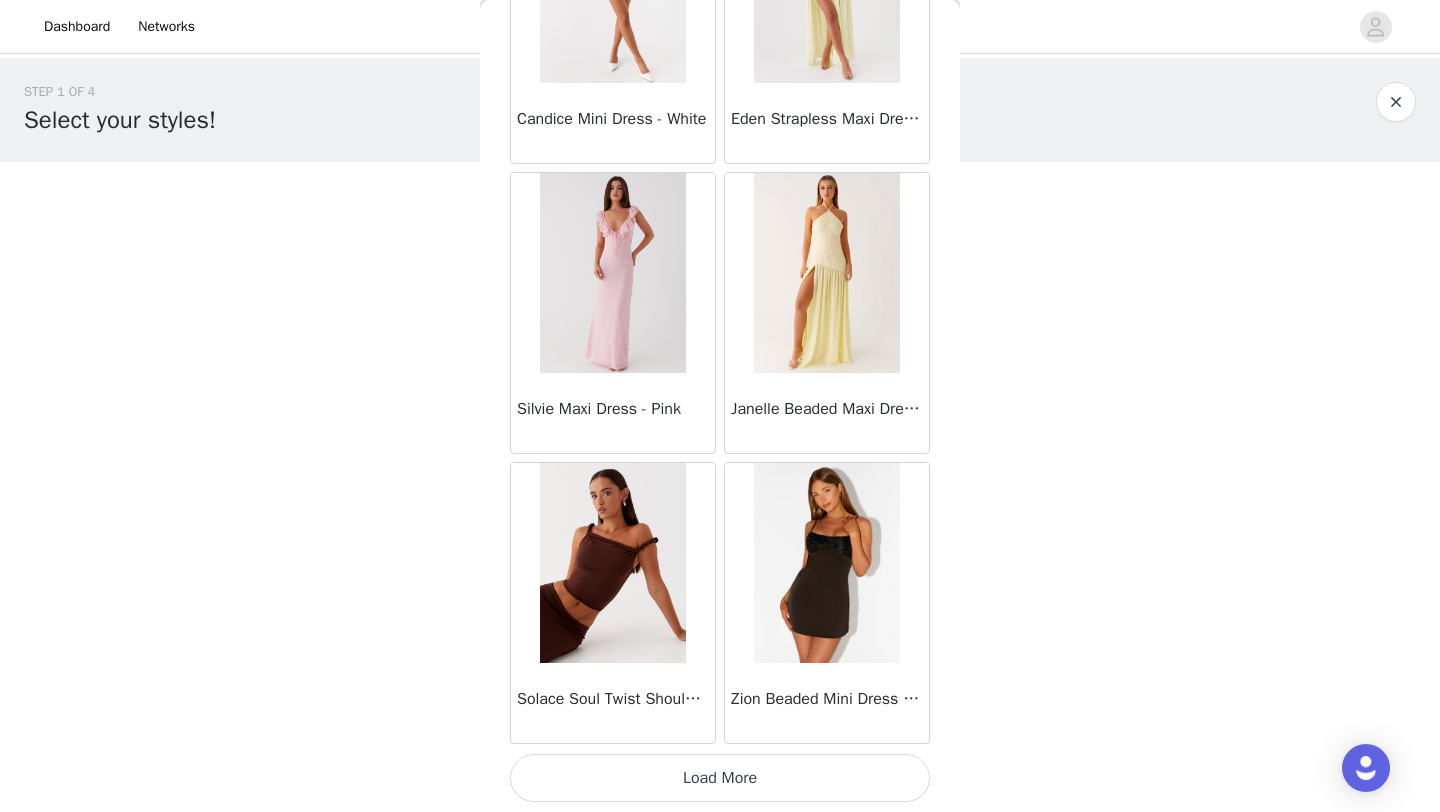 click on "Load More" at bounding box center (720, 778) 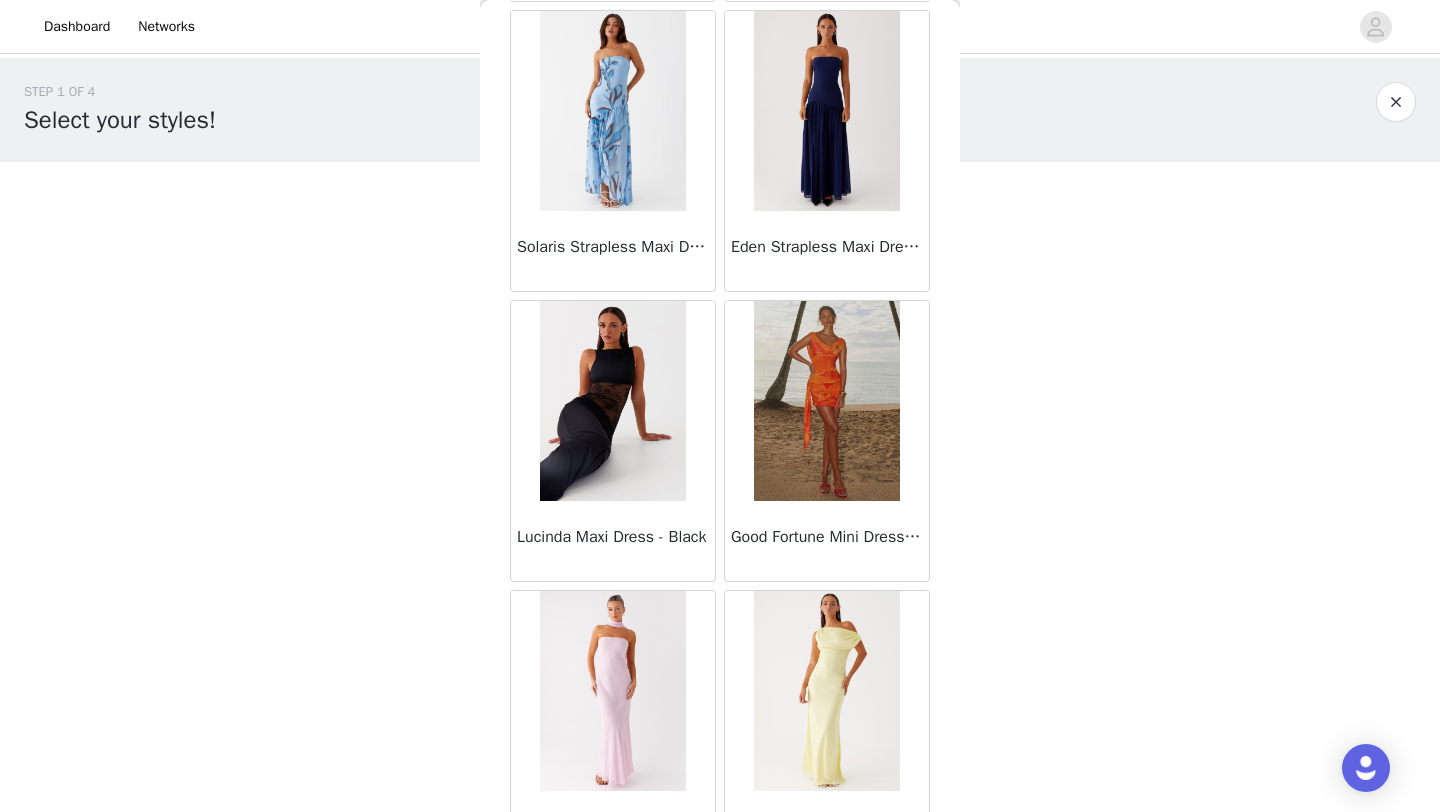 scroll, scrollTop: 68948, scrollLeft: 0, axis: vertical 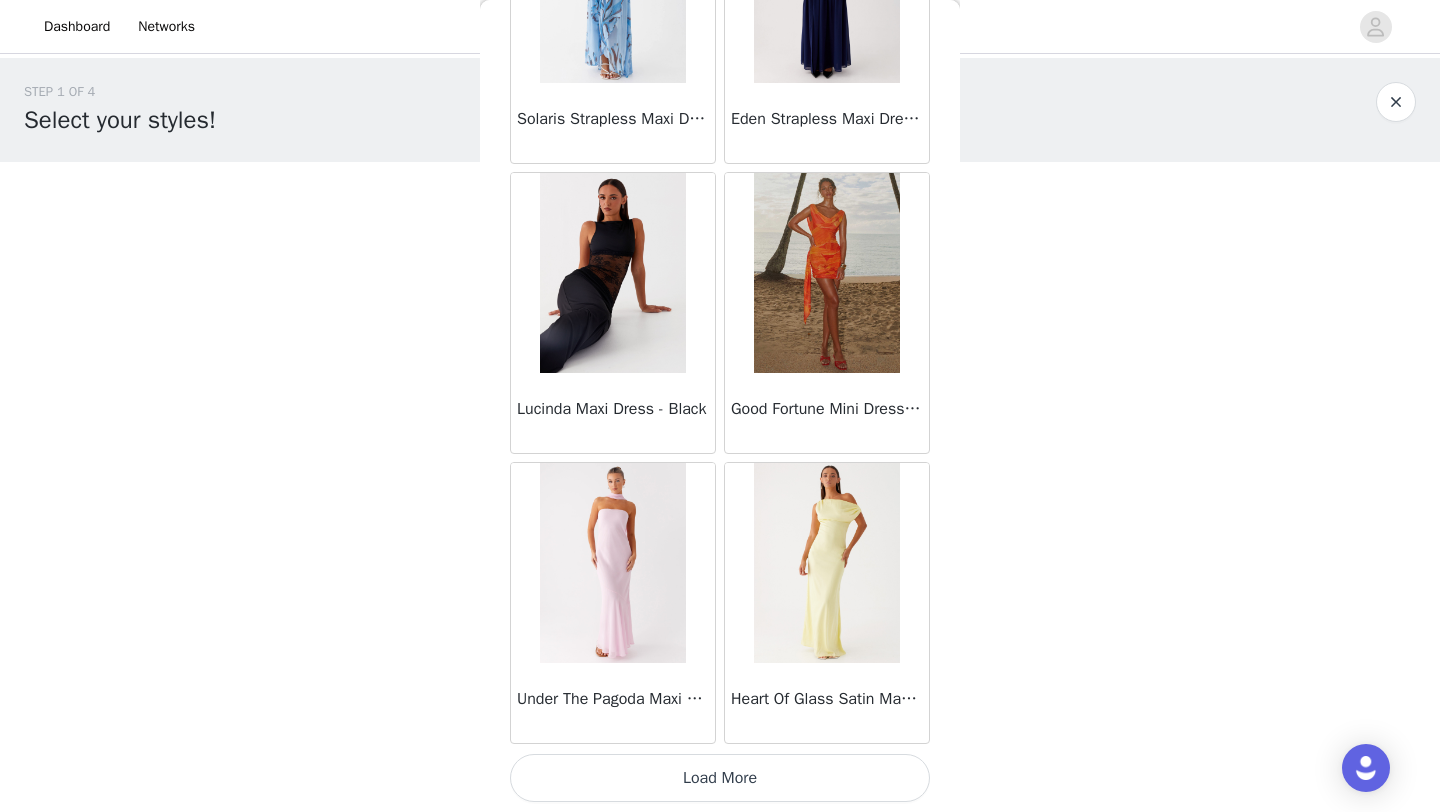 click on "Load More" at bounding box center (720, 778) 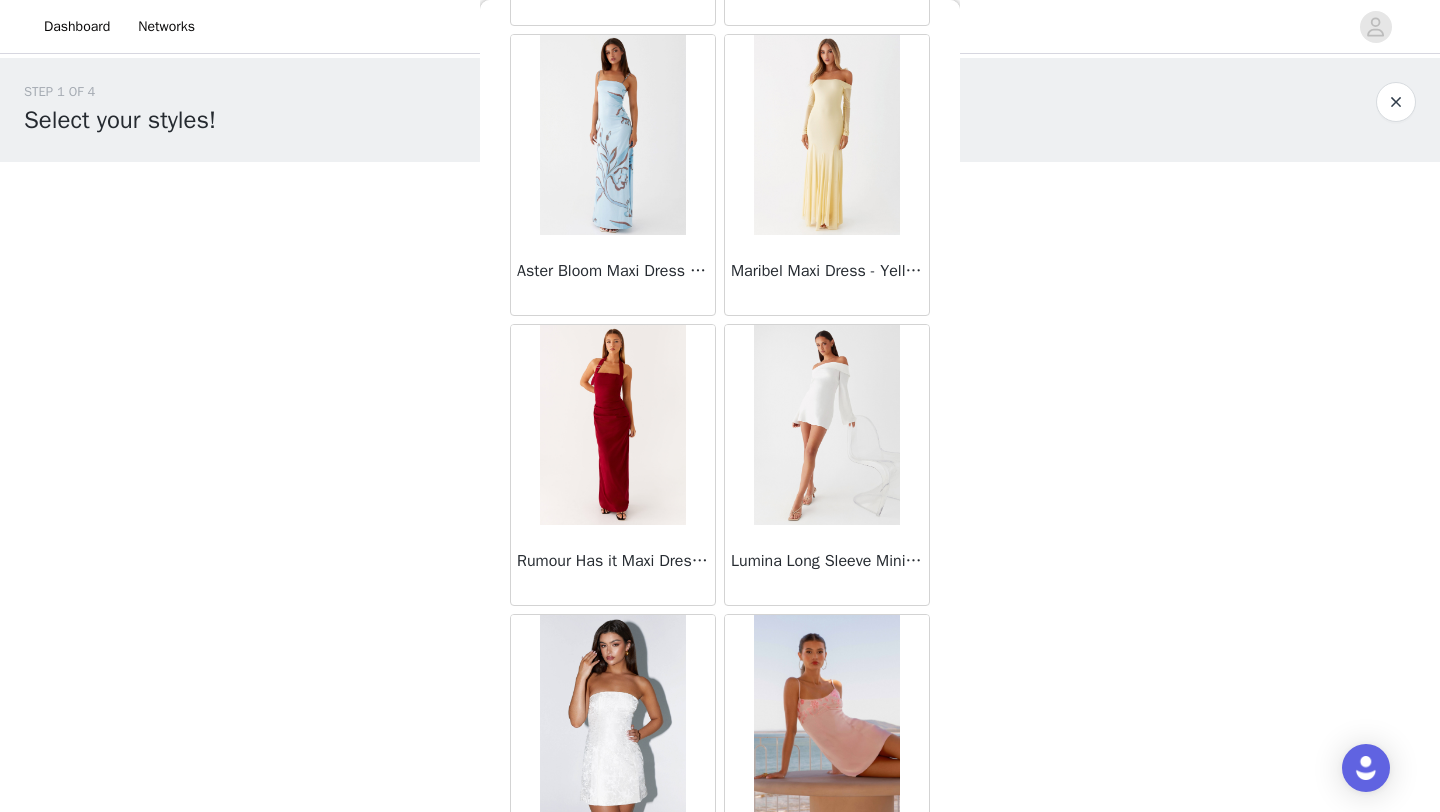 scroll, scrollTop: 69611, scrollLeft: 0, axis: vertical 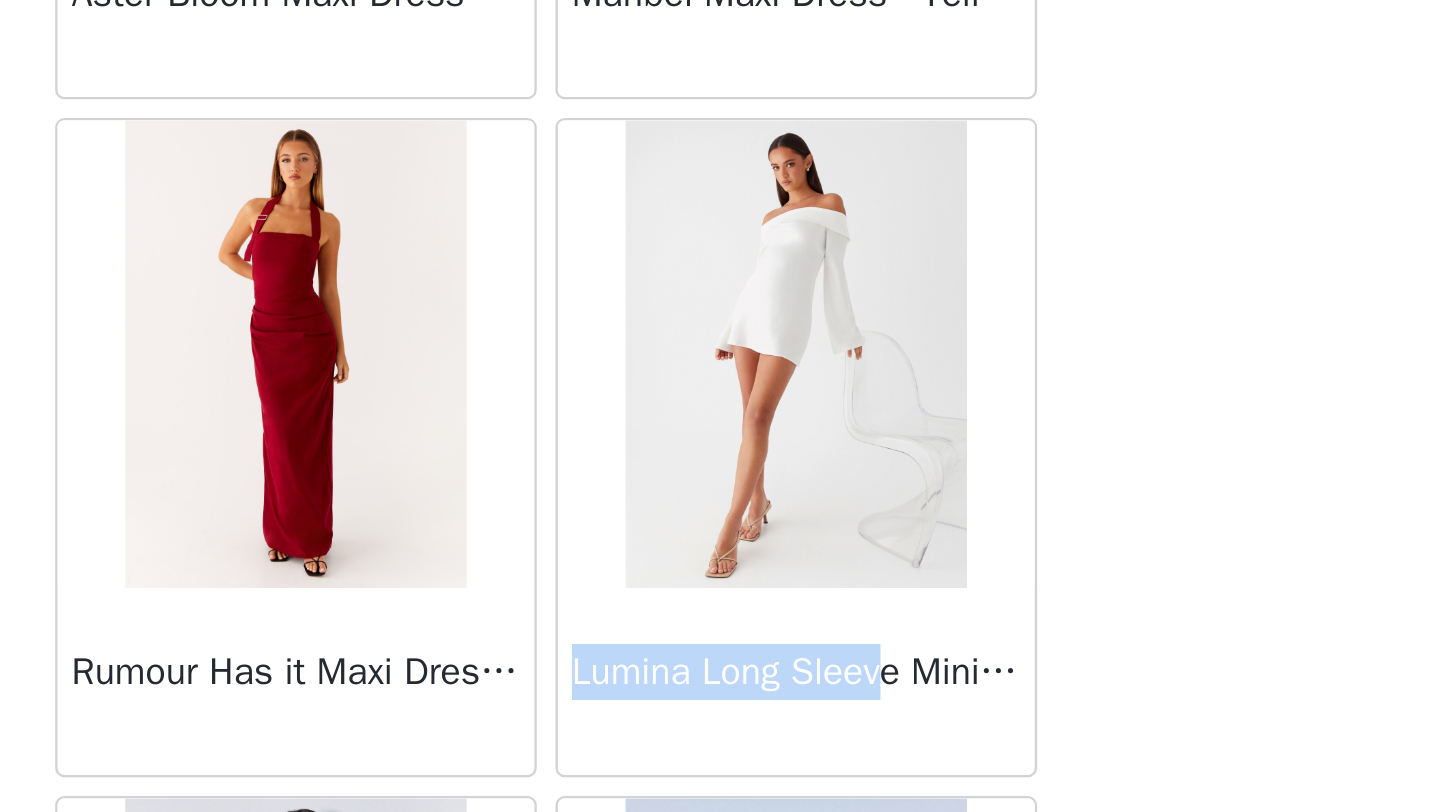 drag, startPoint x: 734, startPoint y: 616, endPoint x: 872, endPoint y: 611, distance: 138.09055 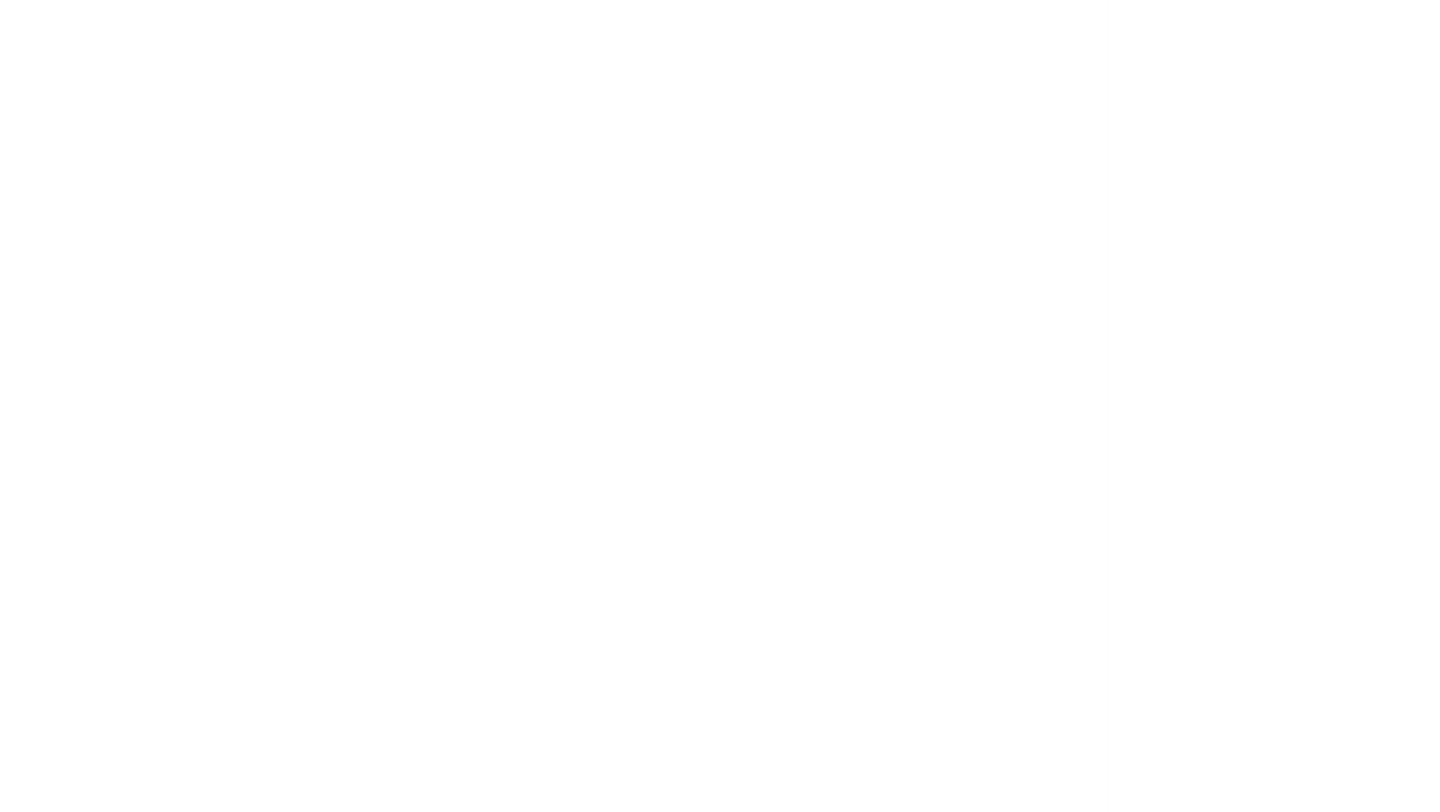 scroll, scrollTop: 290, scrollLeft: 0, axis: vertical 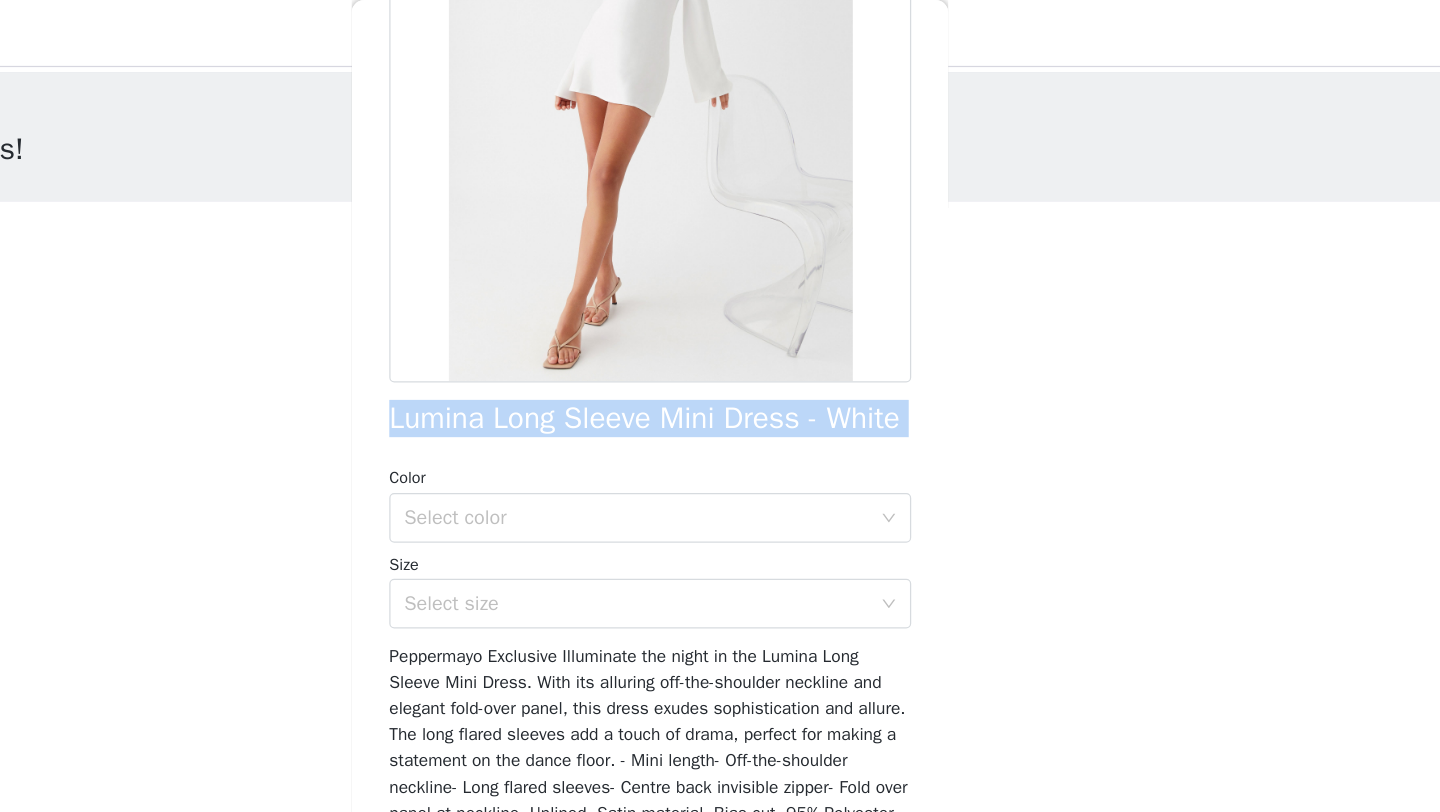 drag, startPoint x: 505, startPoint y: 293, endPoint x: 612, endPoint y: 340, distance: 116.86745 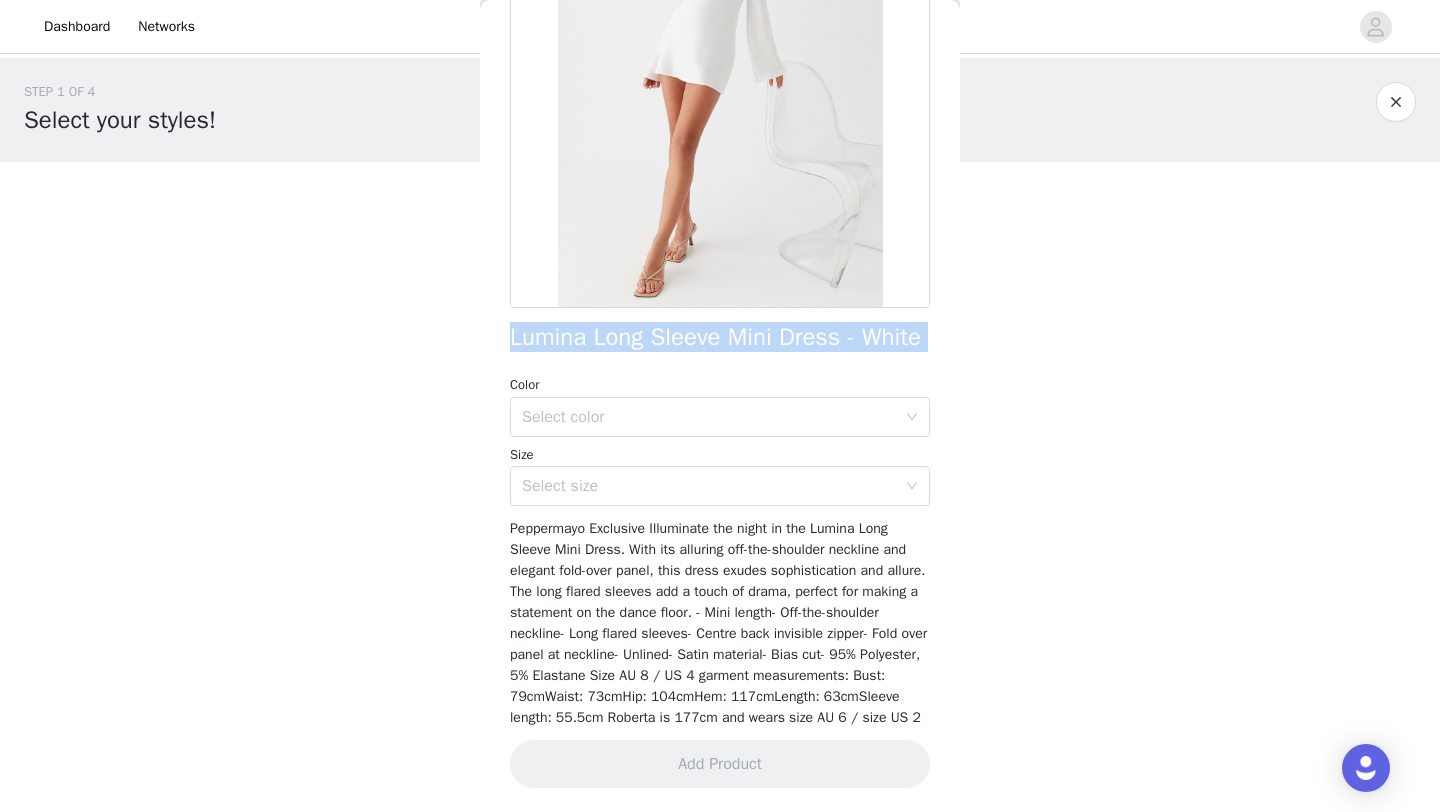click at bounding box center [1396, 102] 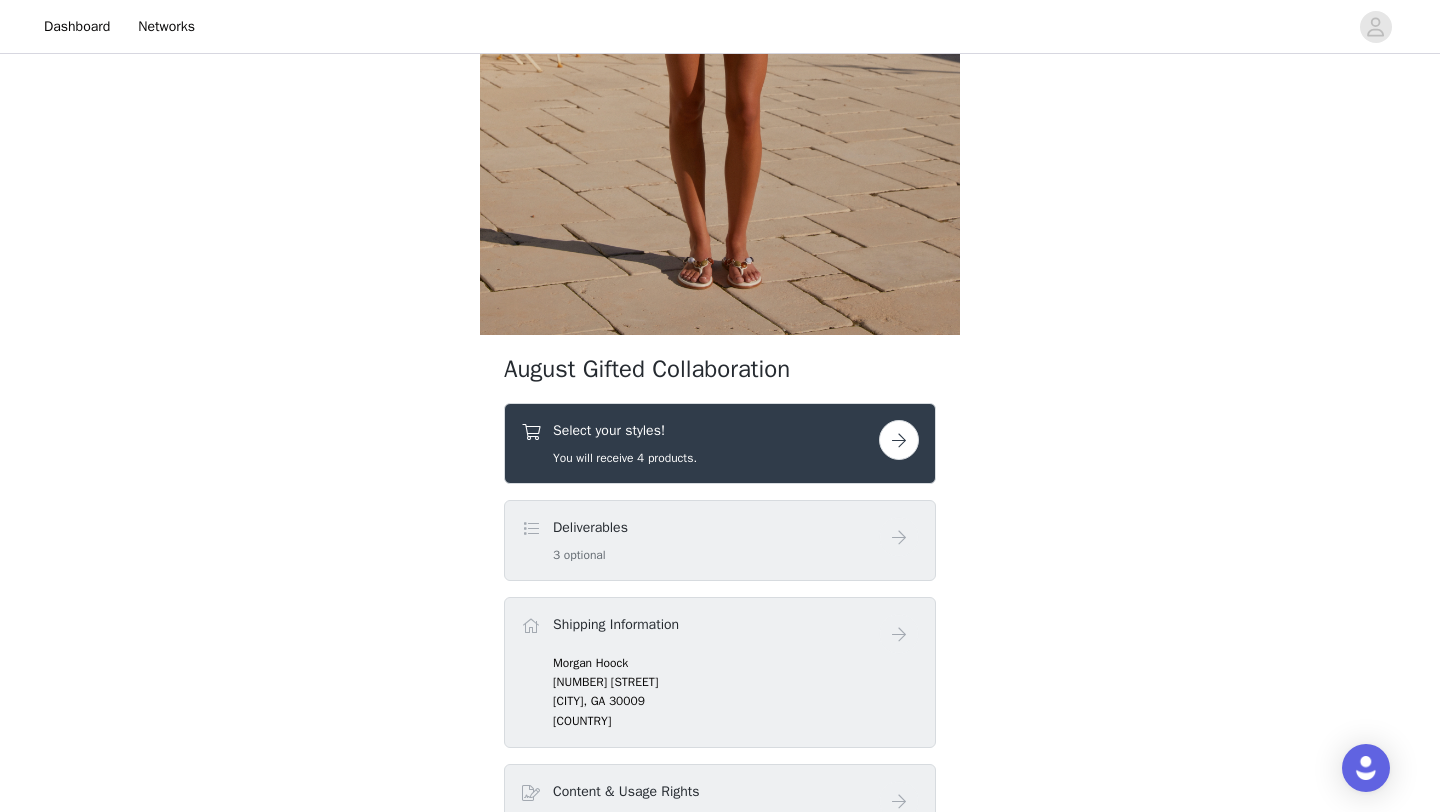 scroll, scrollTop: 454, scrollLeft: 0, axis: vertical 